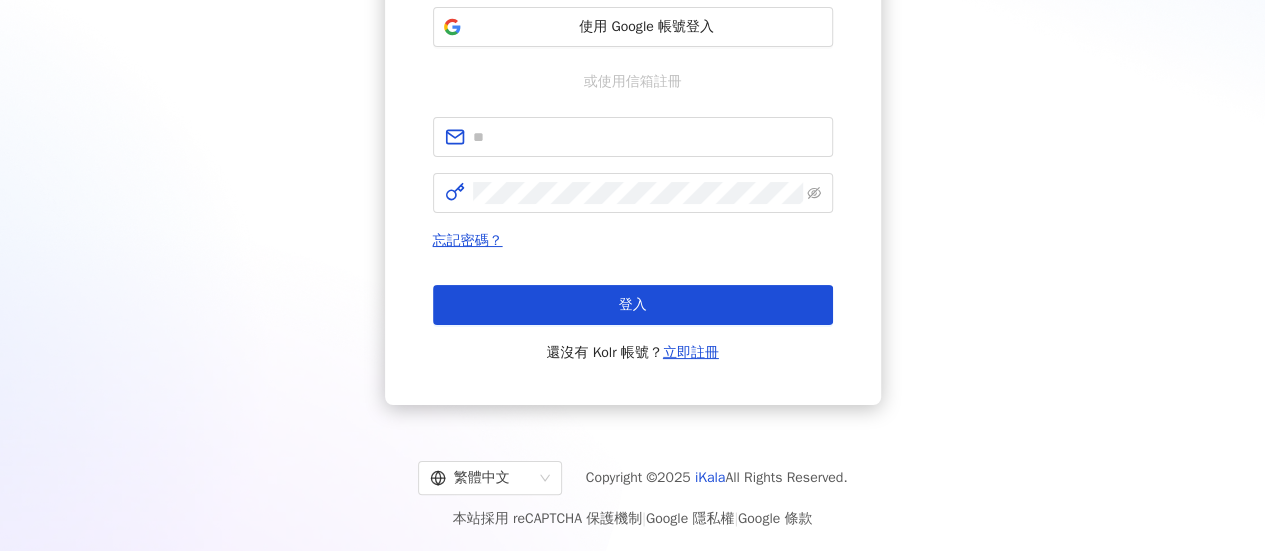 scroll, scrollTop: 300, scrollLeft: 0, axis: vertical 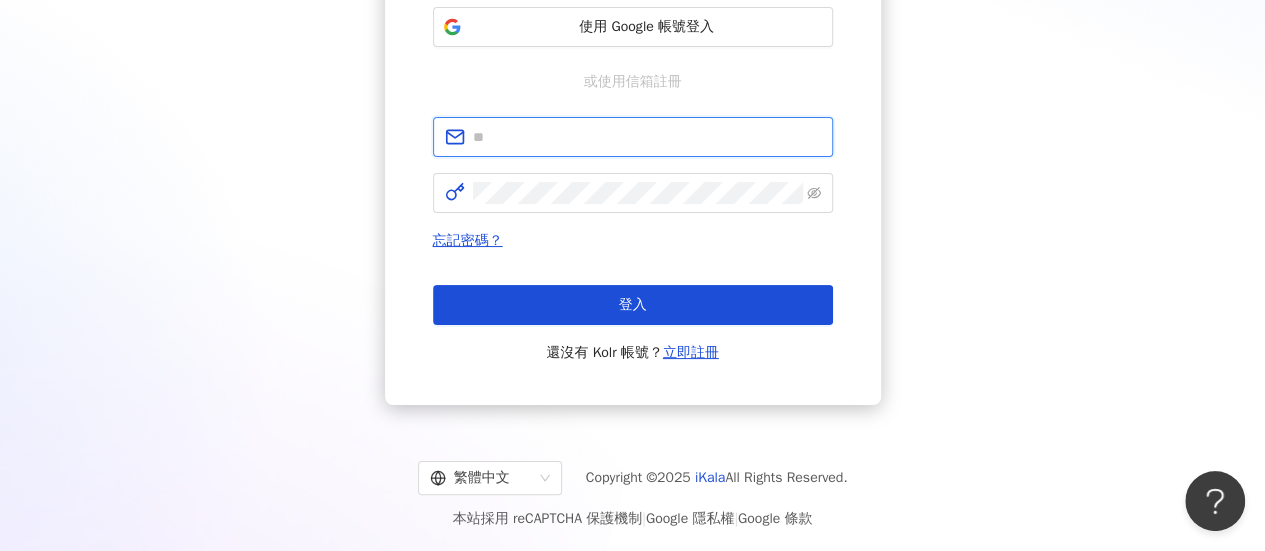 click at bounding box center [647, 137] 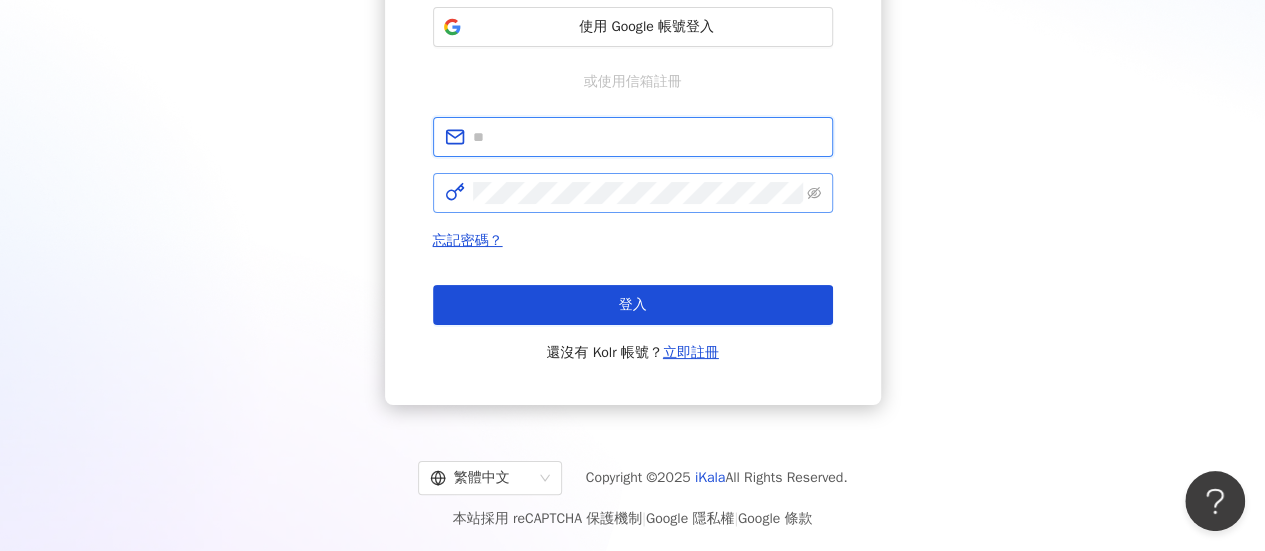 type on "**********" 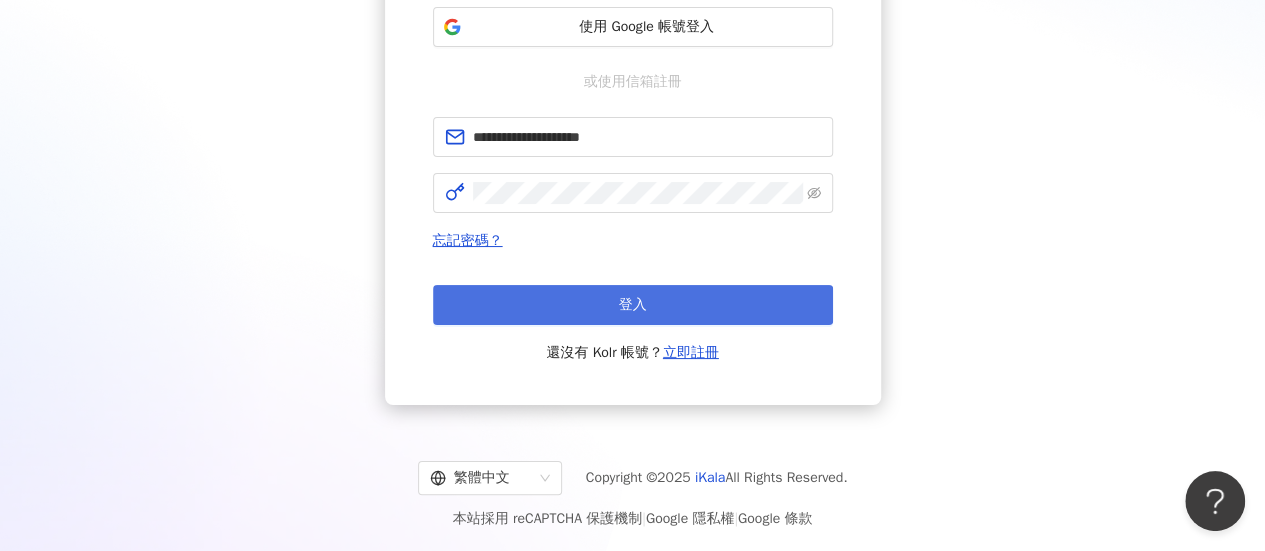 click on "登入" at bounding box center [633, 305] 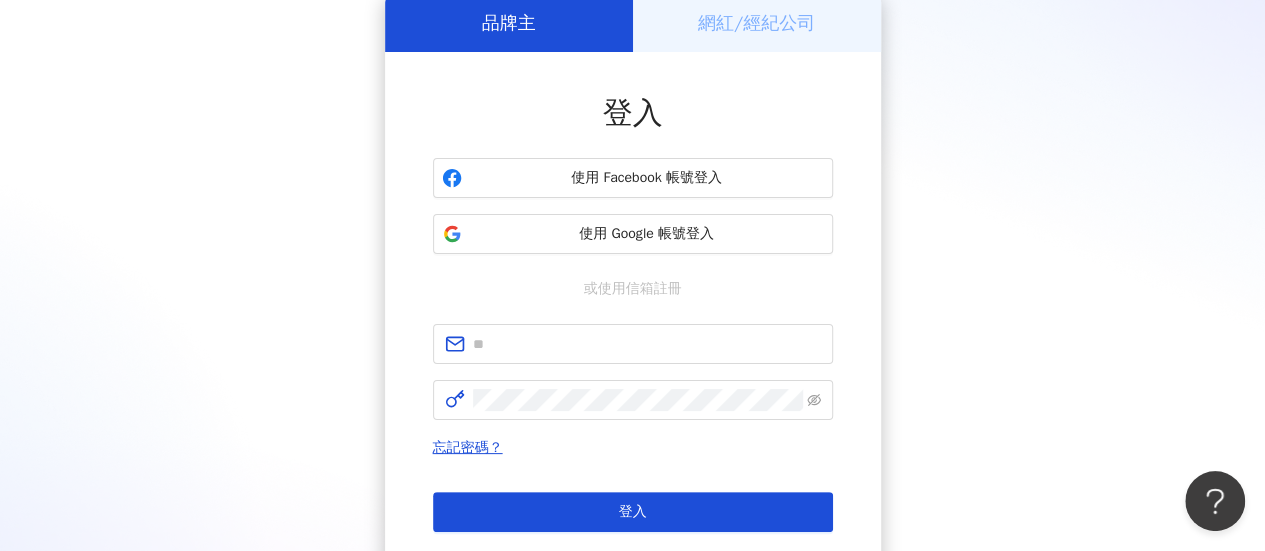 scroll, scrollTop: 300, scrollLeft: 0, axis: vertical 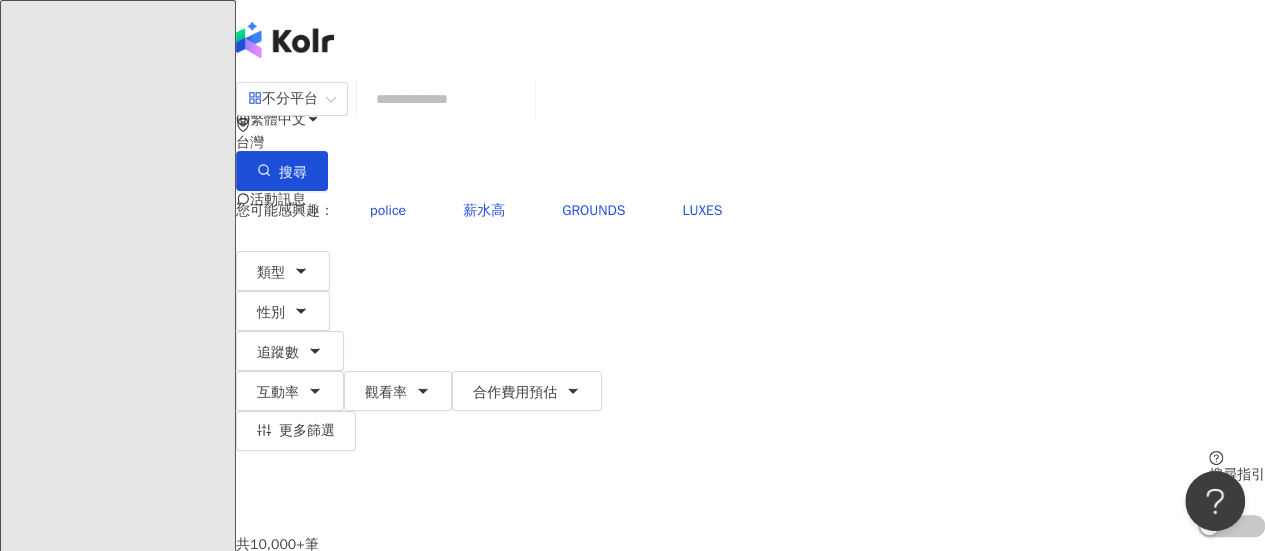 click at bounding box center [446, 99] 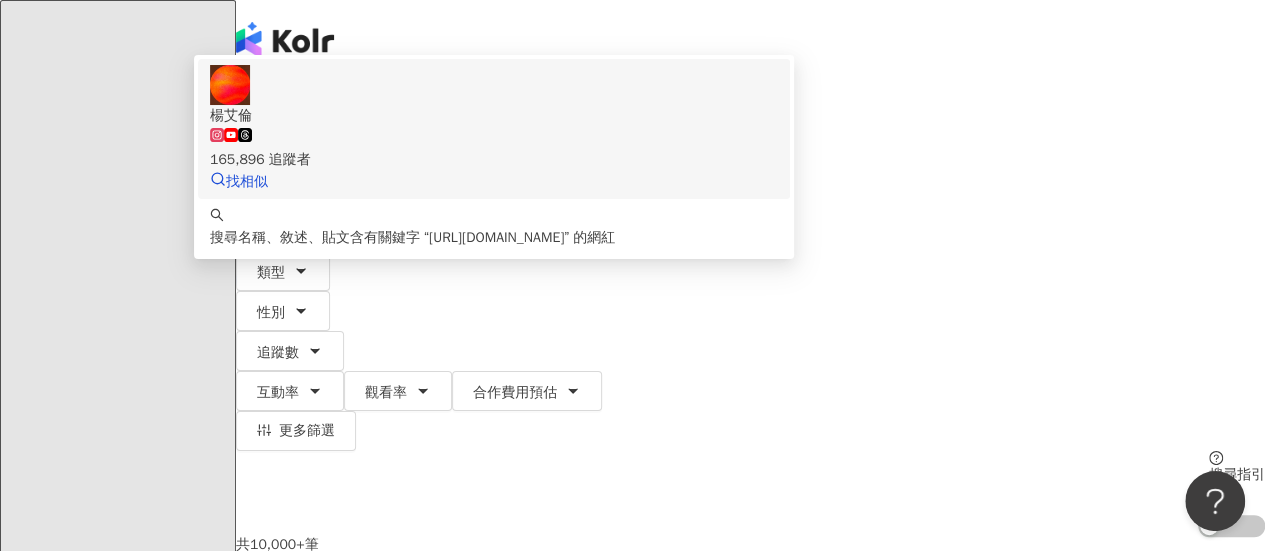 click on "楊艾倫" at bounding box center [494, 116] 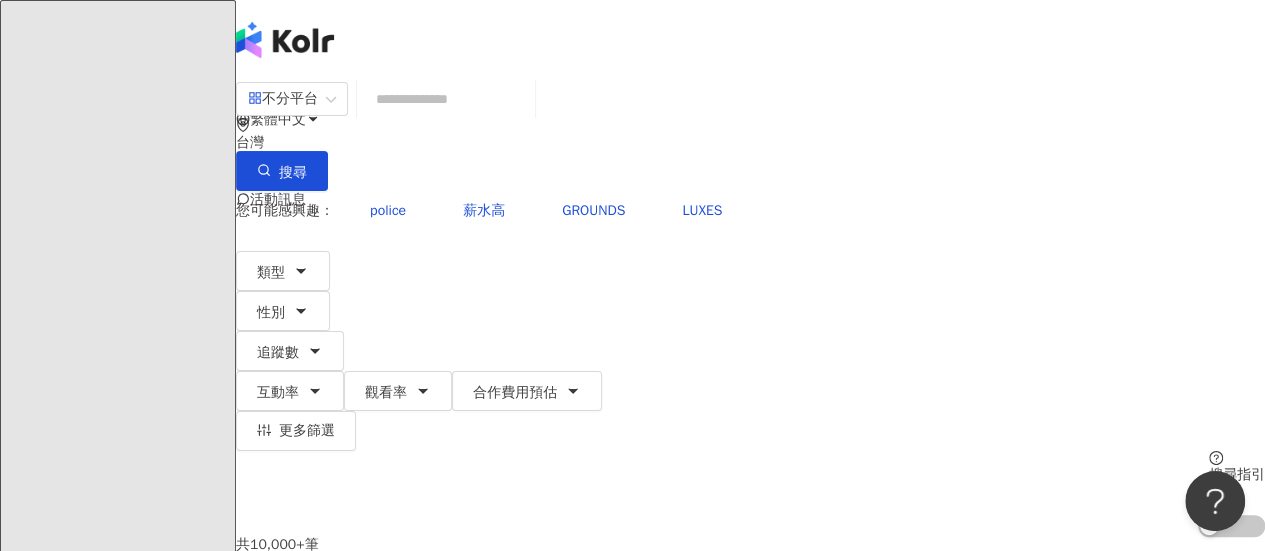 click at bounding box center (446, 99) 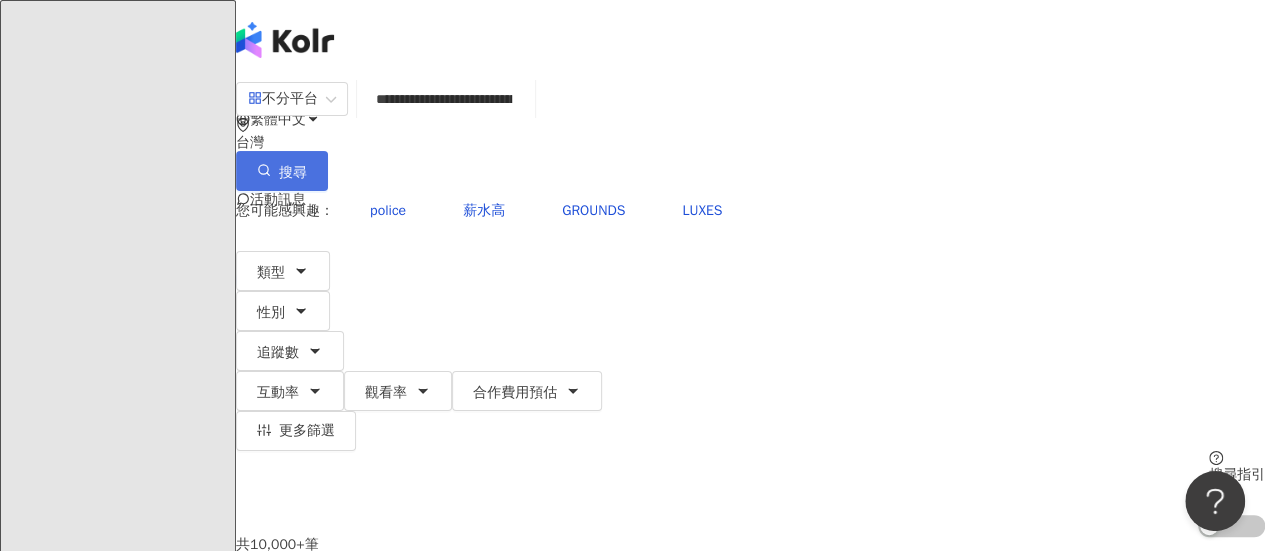 type on "**********" 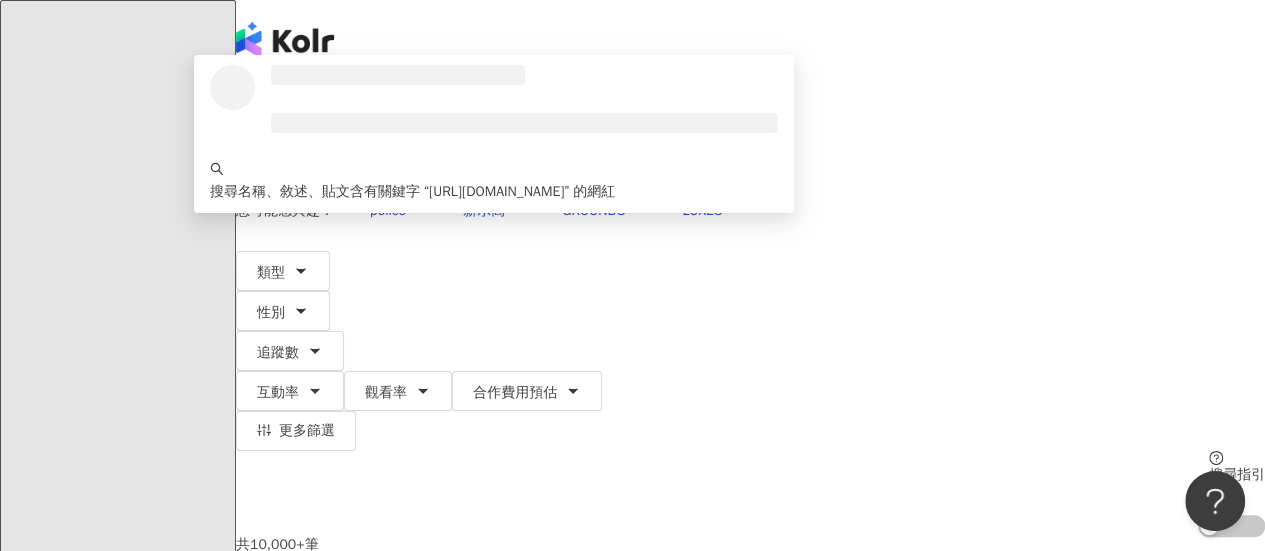 click on "搜尋" at bounding box center [293, 173] 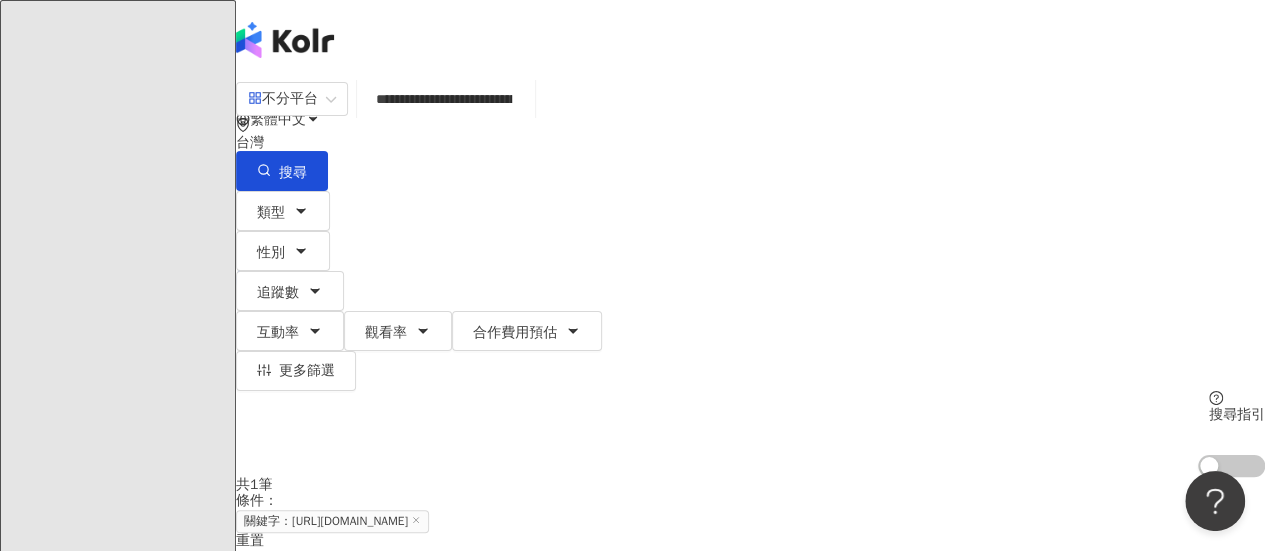click on "**********" at bounding box center [446, 99] 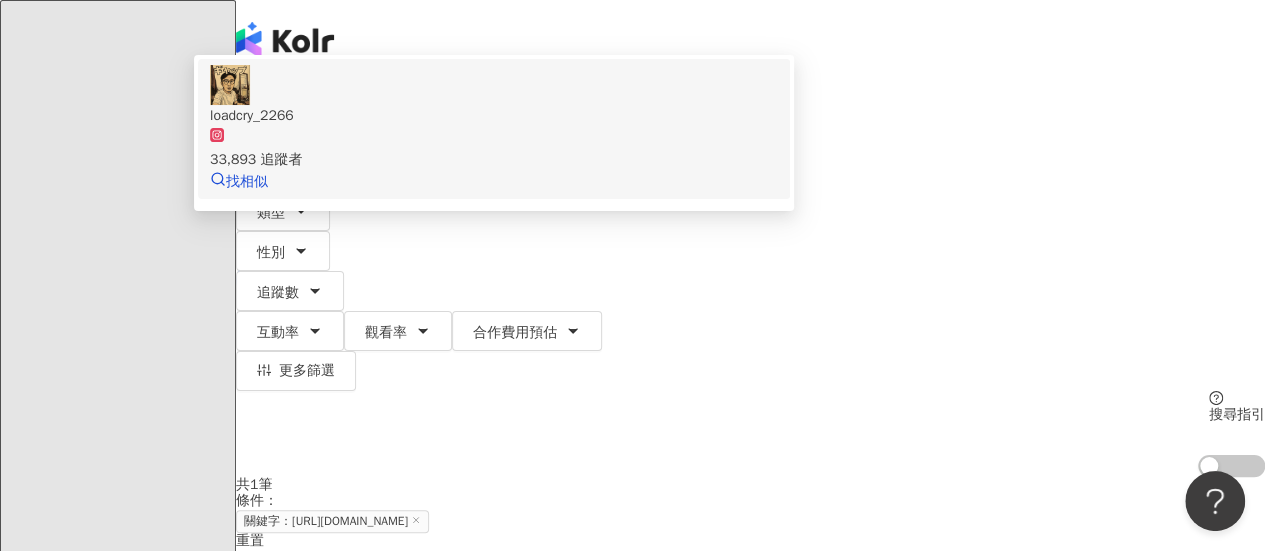 click on "loadcry_2266" at bounding box center [494, 116] 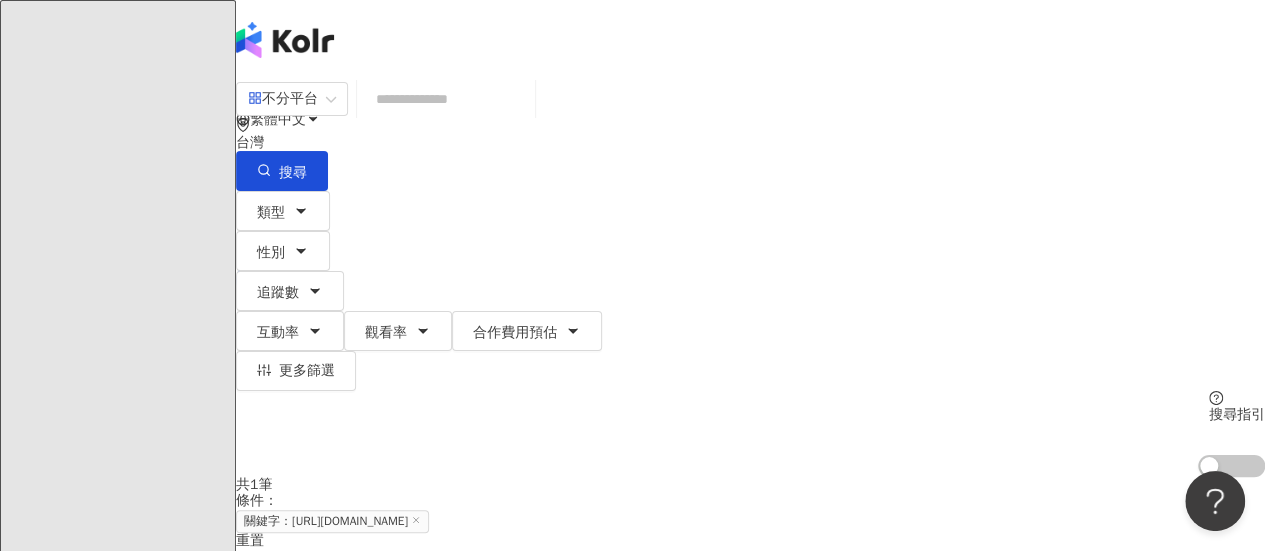 click at bounding box center (446, 99) 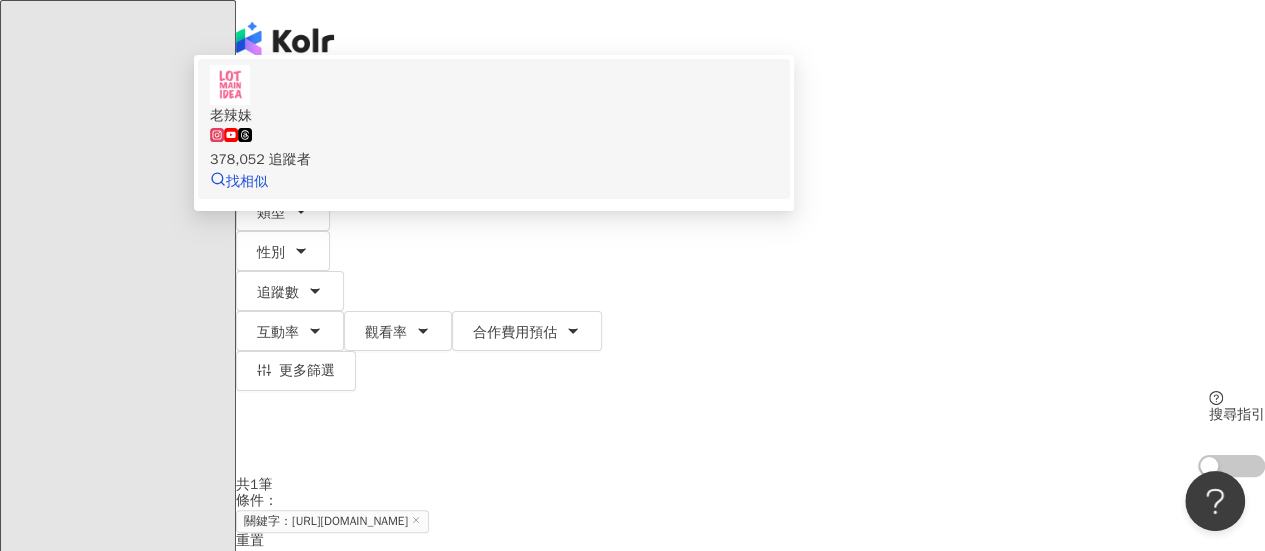 click on "老辣妹" at bounding box center [494, 116] 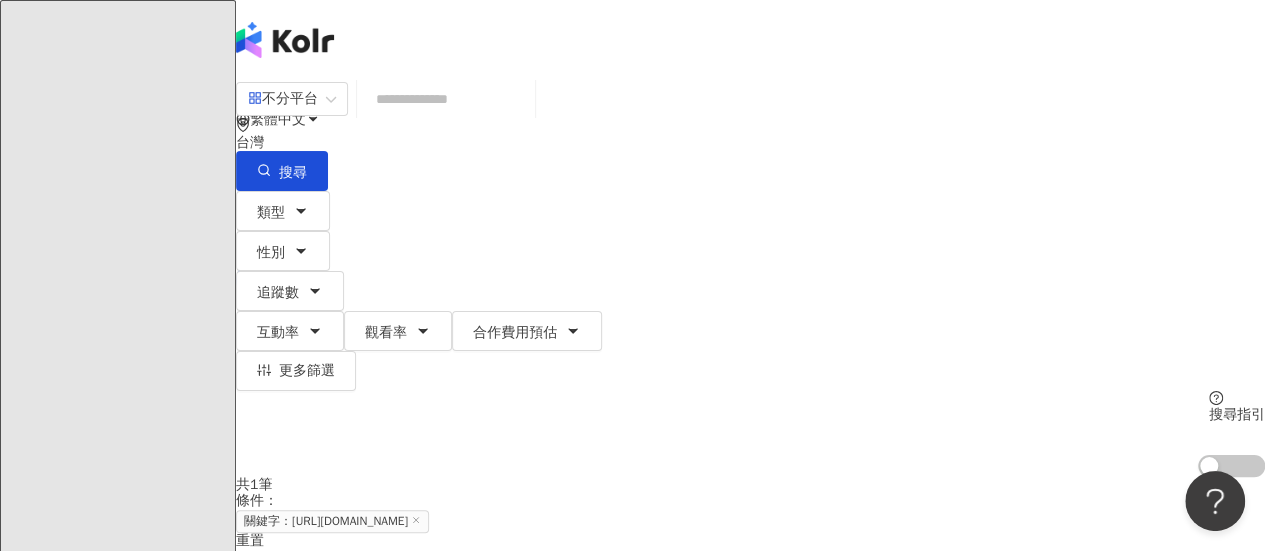 click at bounding box center (446, 99) 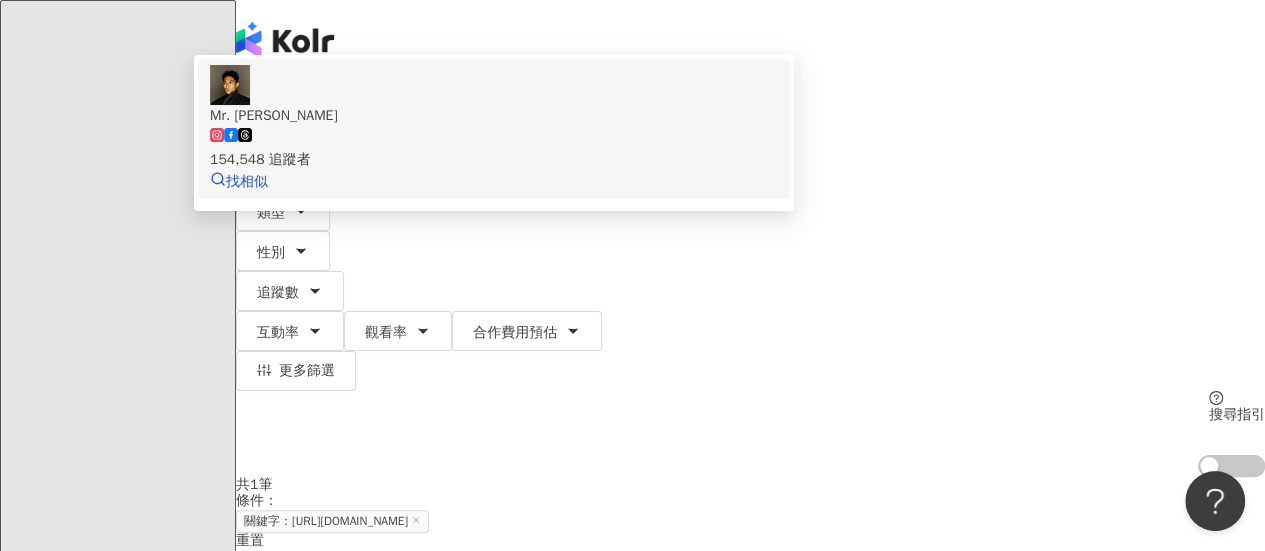 click on "Mr. Wang" at bounding box center [494, 116] 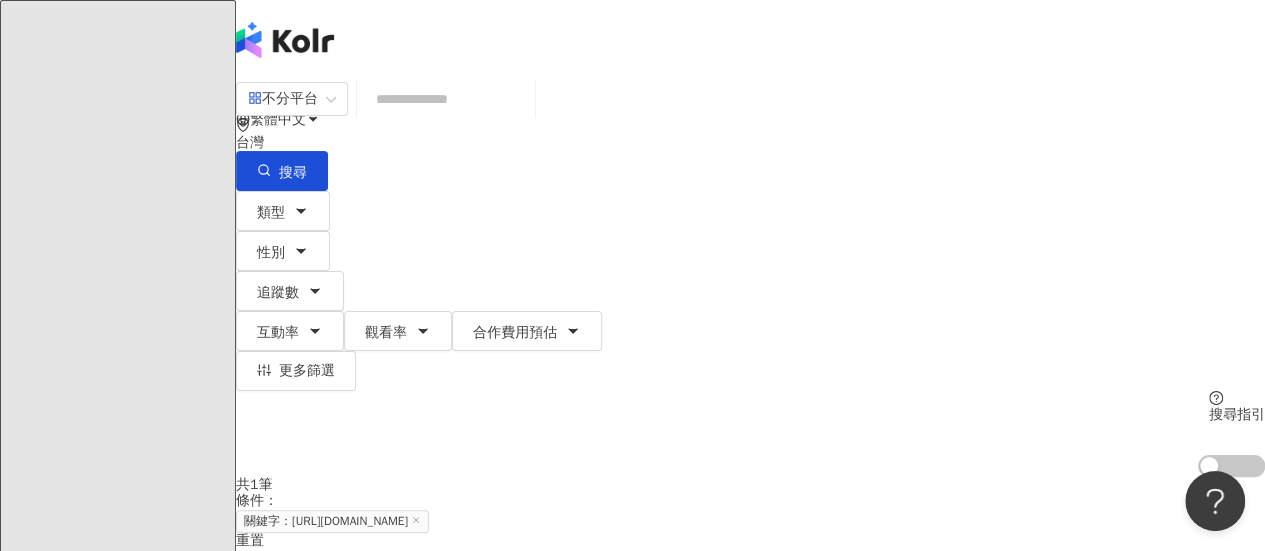 scroll, scrollTop: 100, scrollLeft: 0, axis: vertical 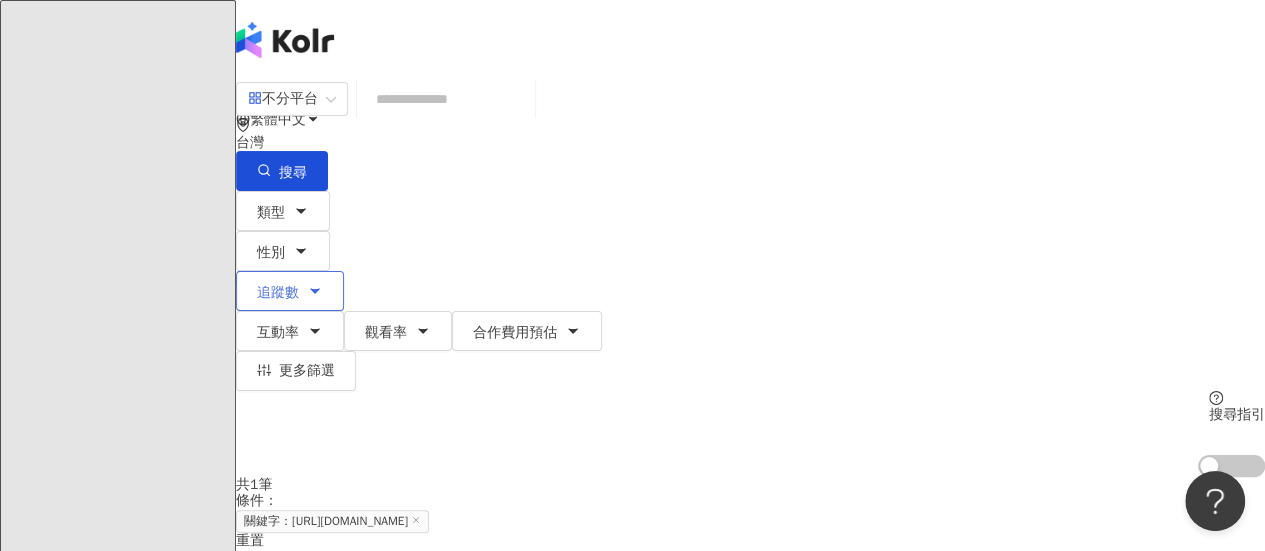click at bounding box center (446, 99) 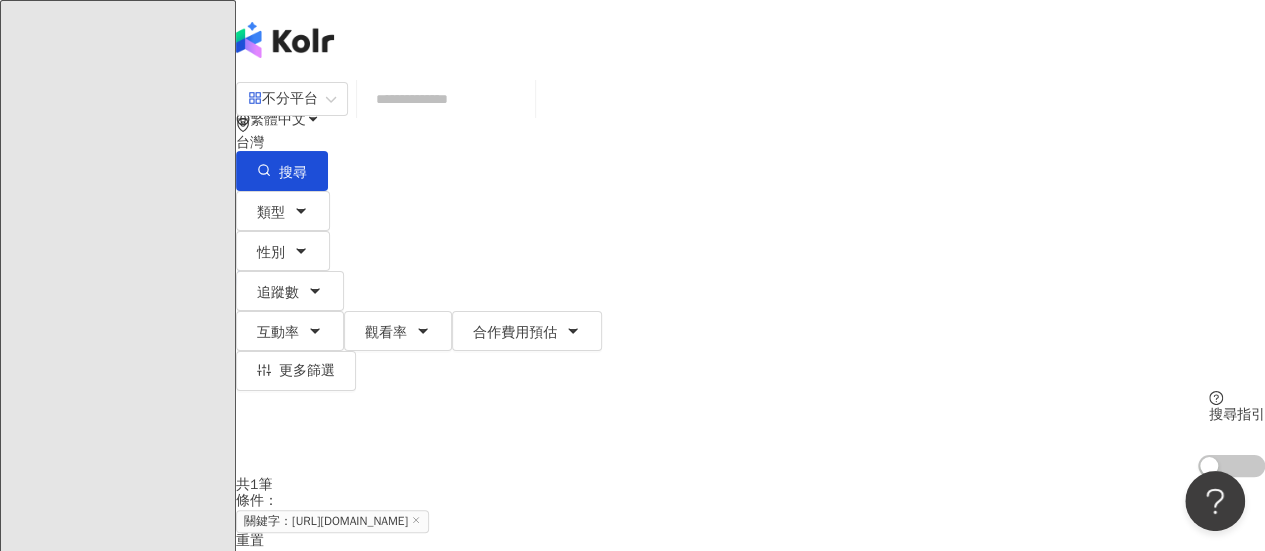 click at bounding box center (446, 99) 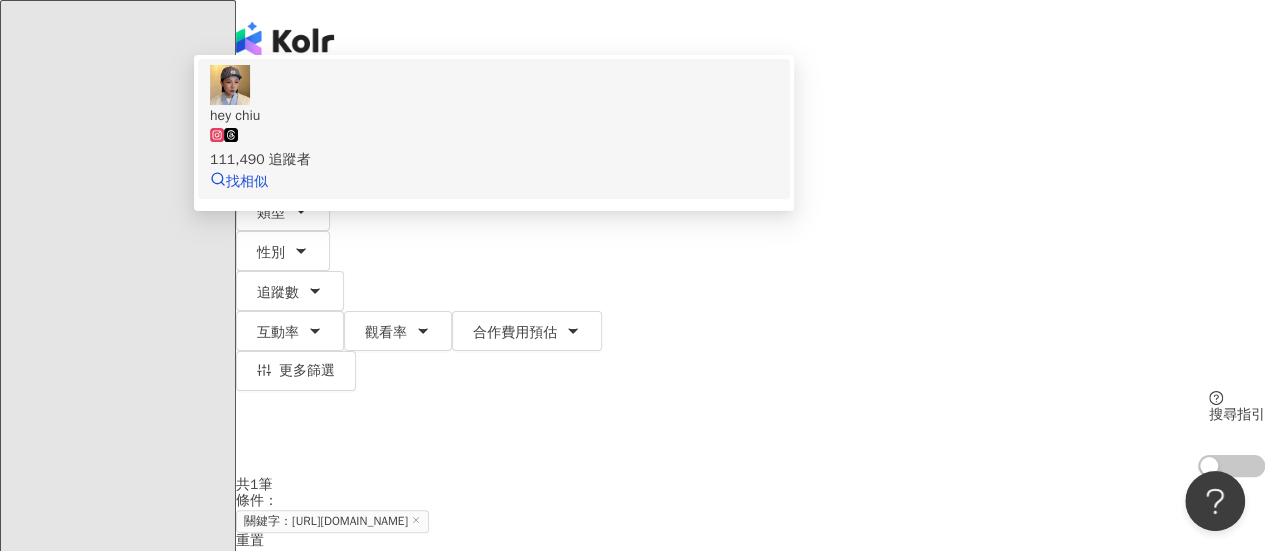 click on "hey chiu" at bounding box center [494, 116] 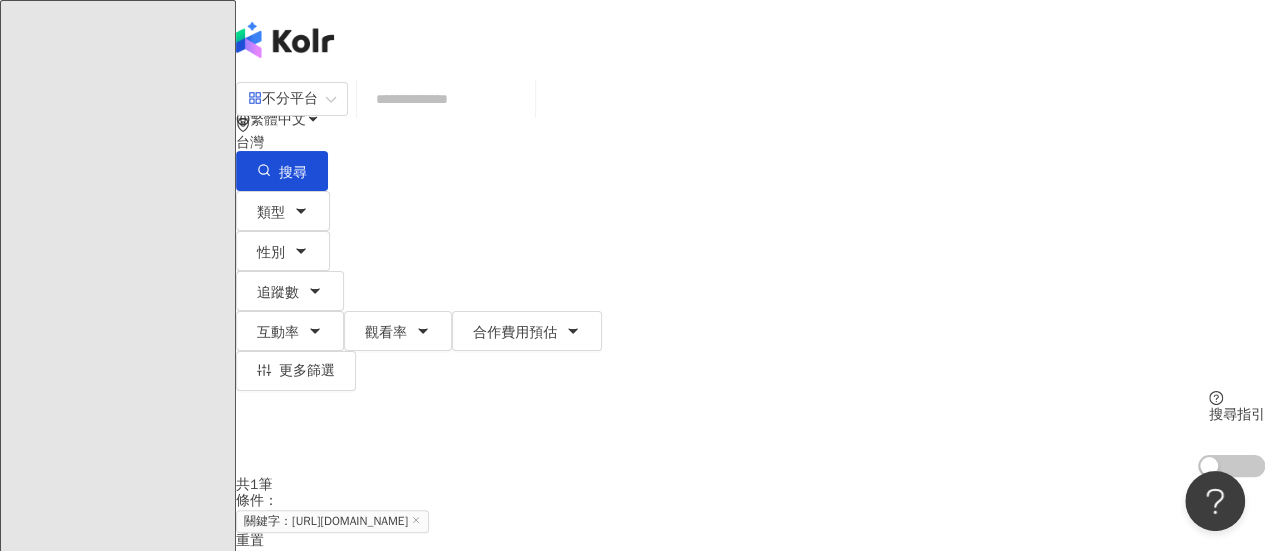 click at bounding box center (446, 99) 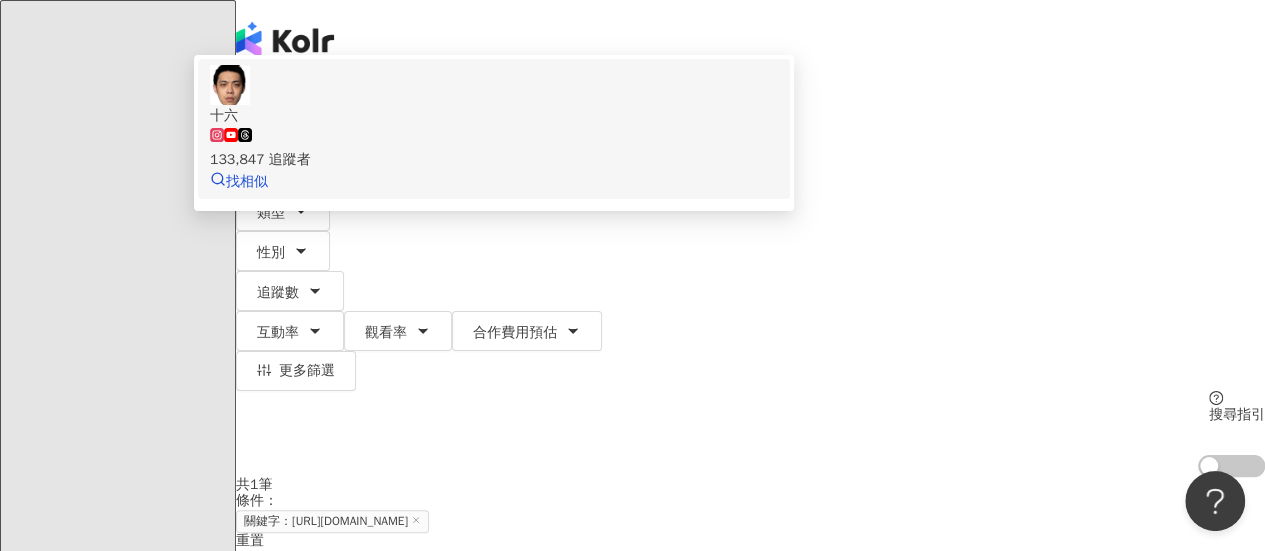 click on "十六" at bounding box center (494, 116) 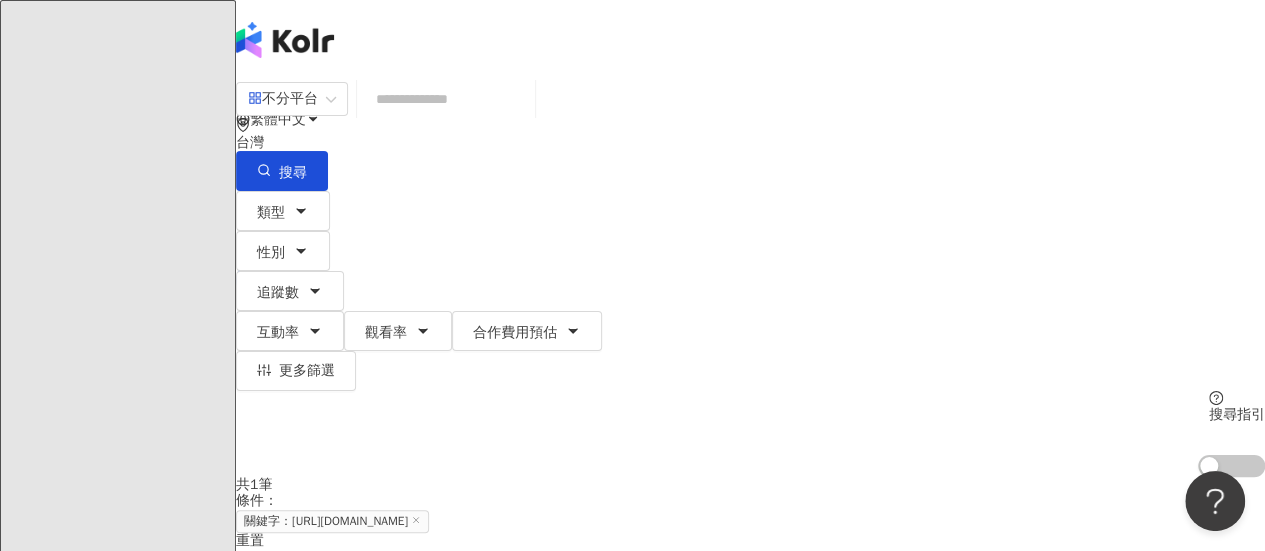click at bounding box center [446, 99] 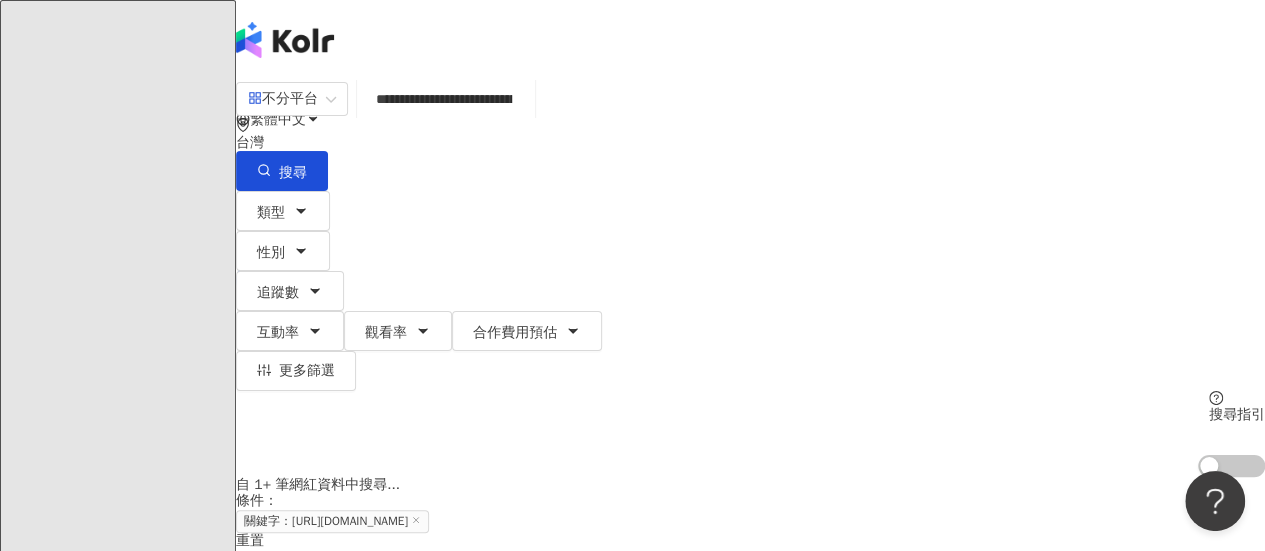 click on "**********" at bounding box center [446, 99] 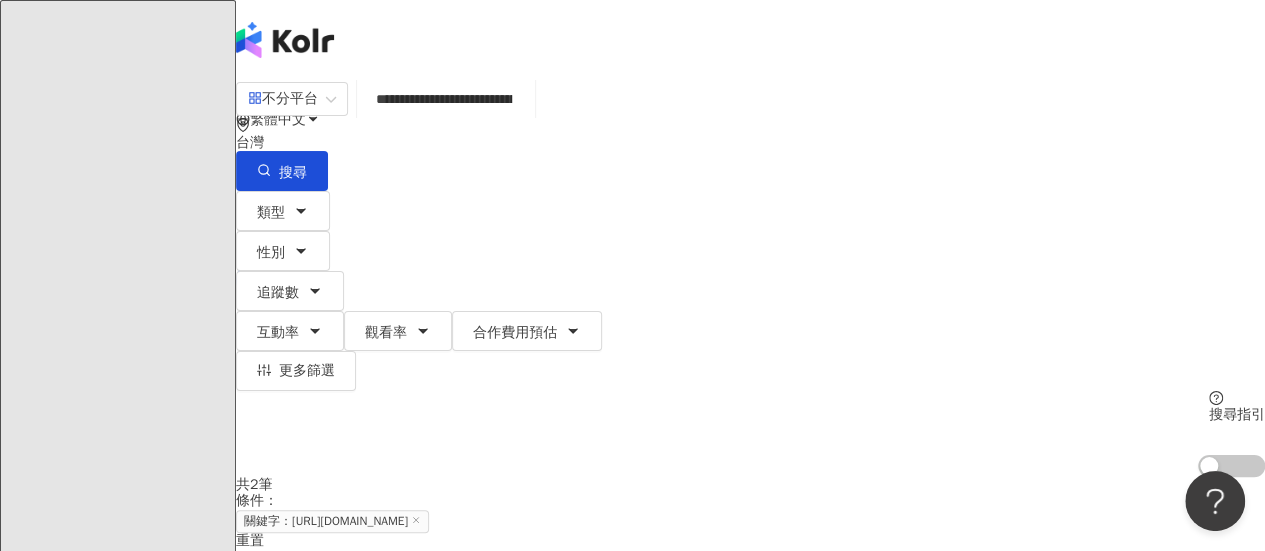 type on "**********" 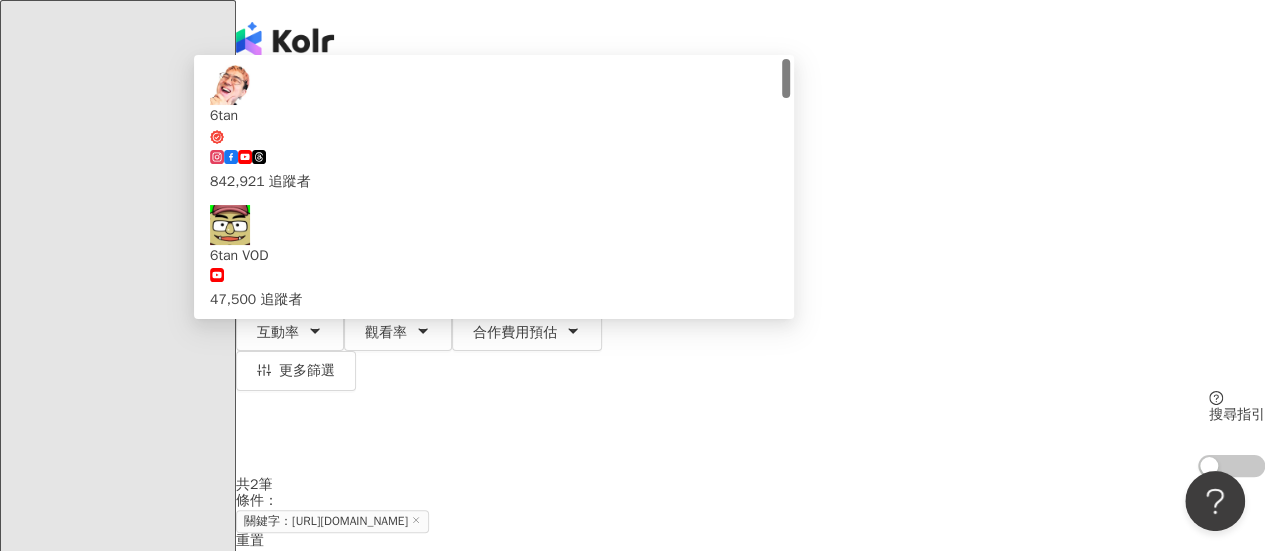 drag, startPoint x: 697, startPoint y: 129, endPoint x: 415, endPoint y: 133, distance: 282.02838 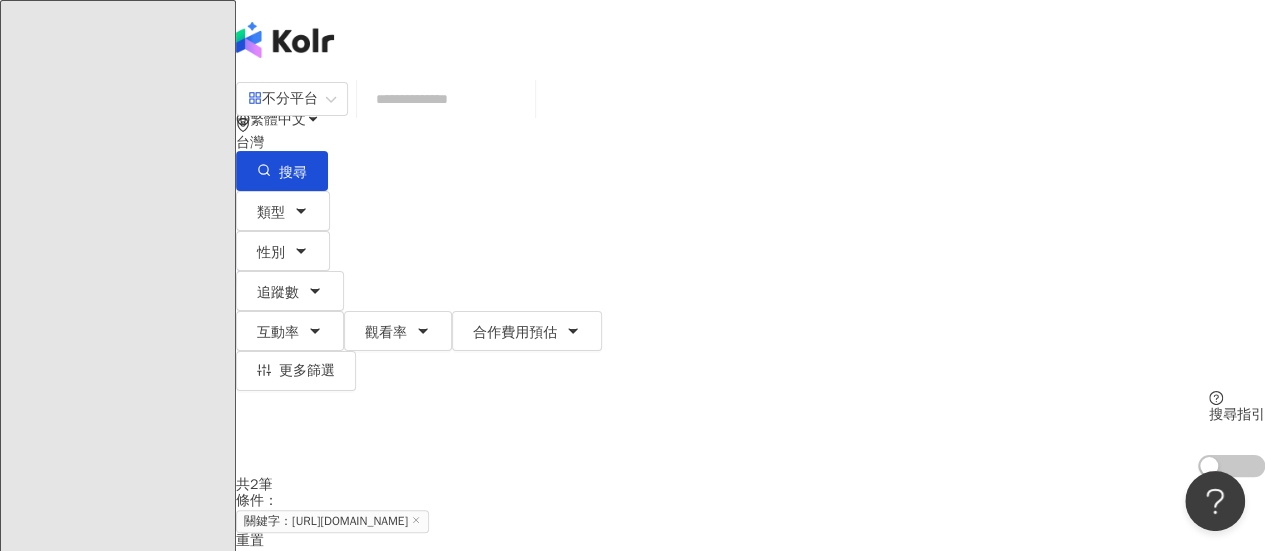 paste on "**********" 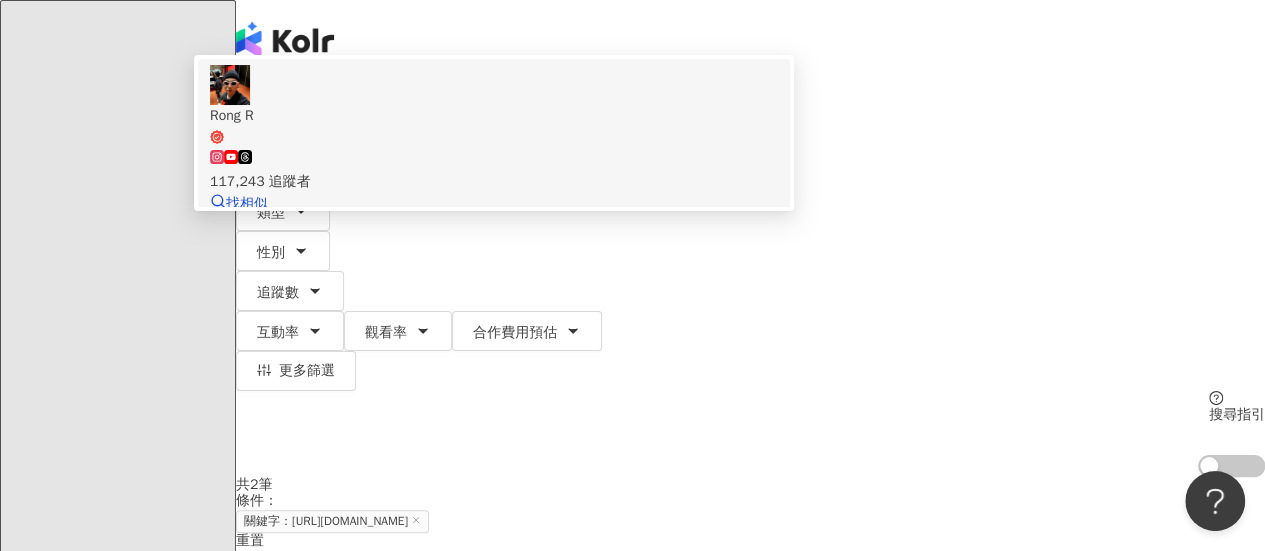 click on "Rong R" at bounding box center [494, 125] 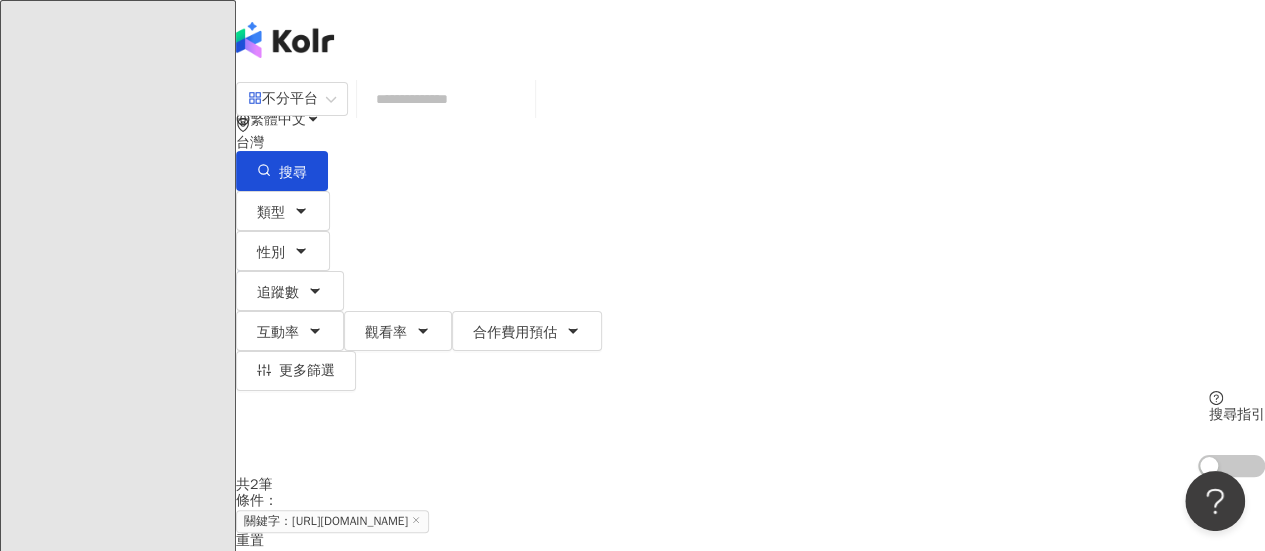 click at bounding box center [446, 99] 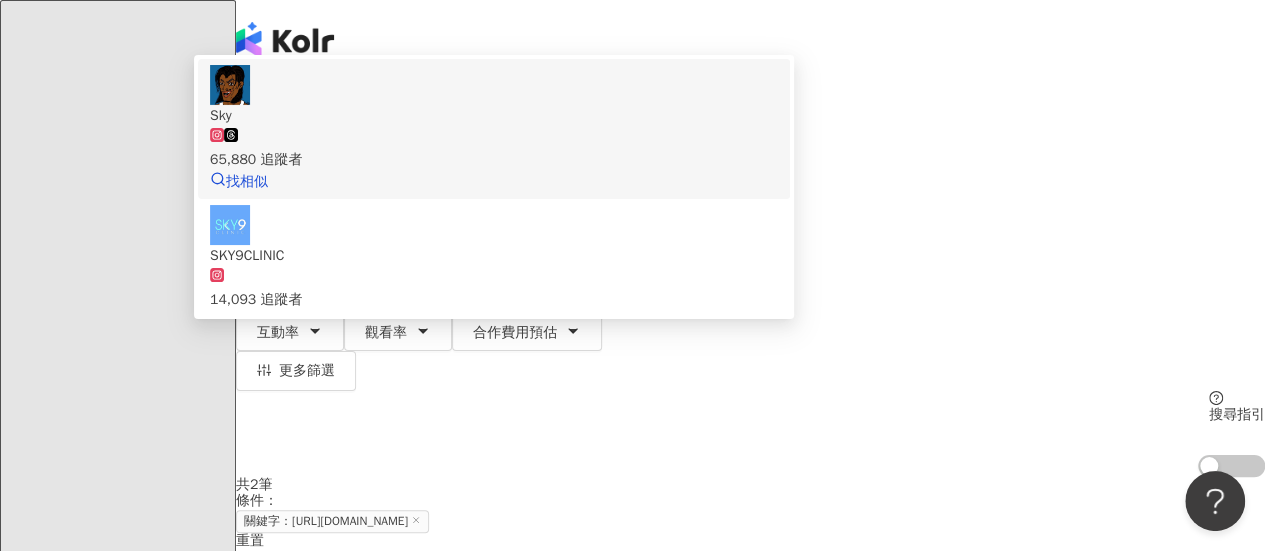click on "Sky" at bounding box center (494, 116) 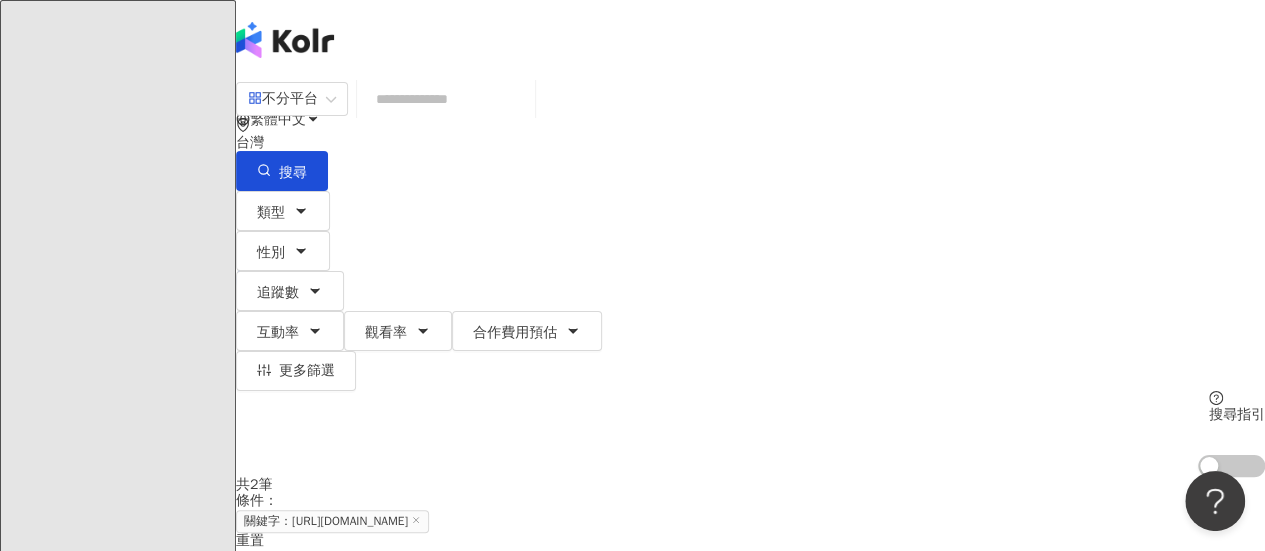 click at bounding box center (446, 99) 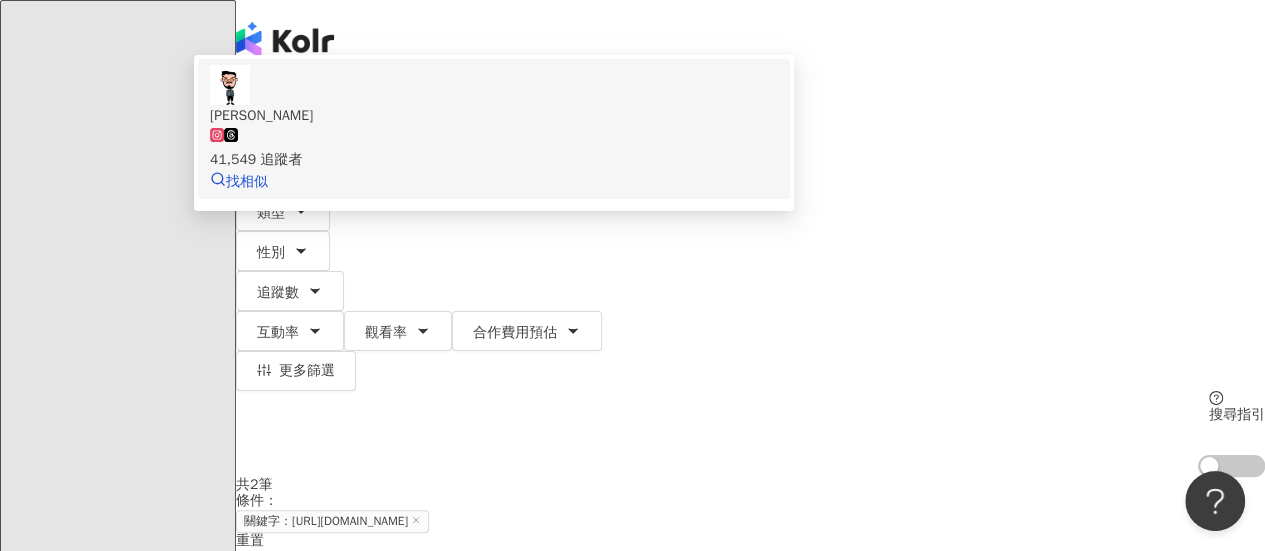 click on "Eddie C." at bounding box center (494, 116) 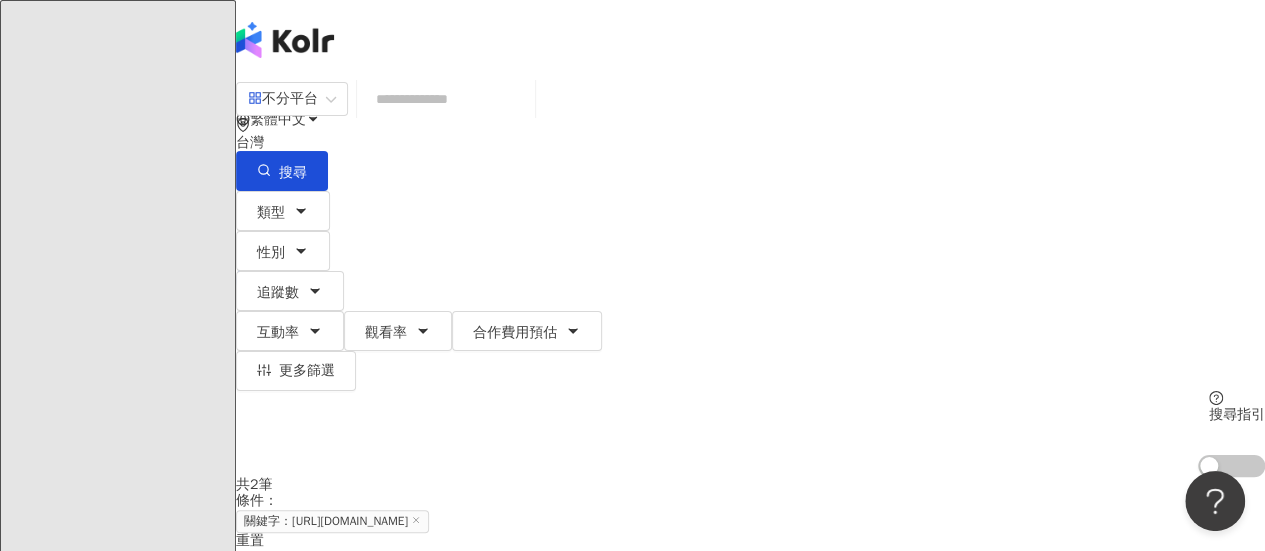 click at bounding box center [446, 99] 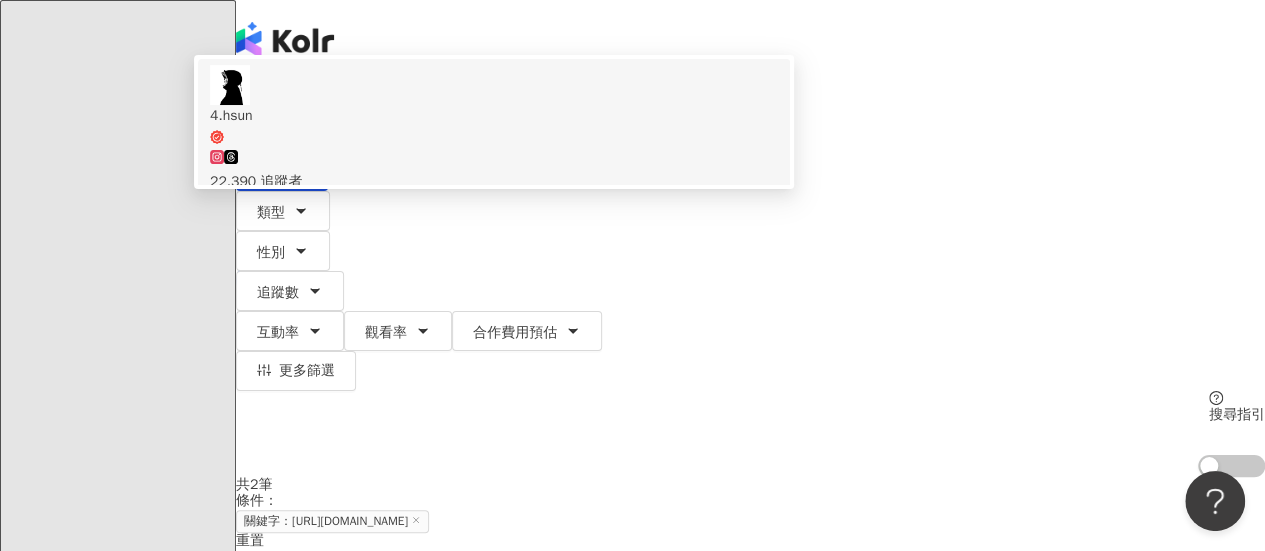 click on "4.hsun" at bounding box center (494, 125) 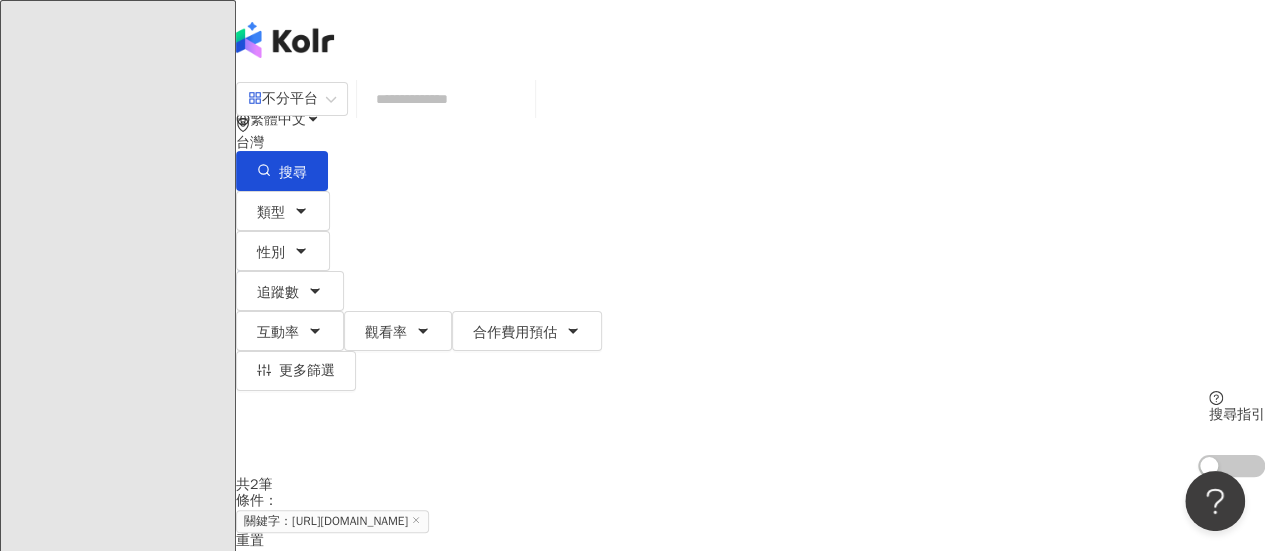 click at bounding box center [446, 99] 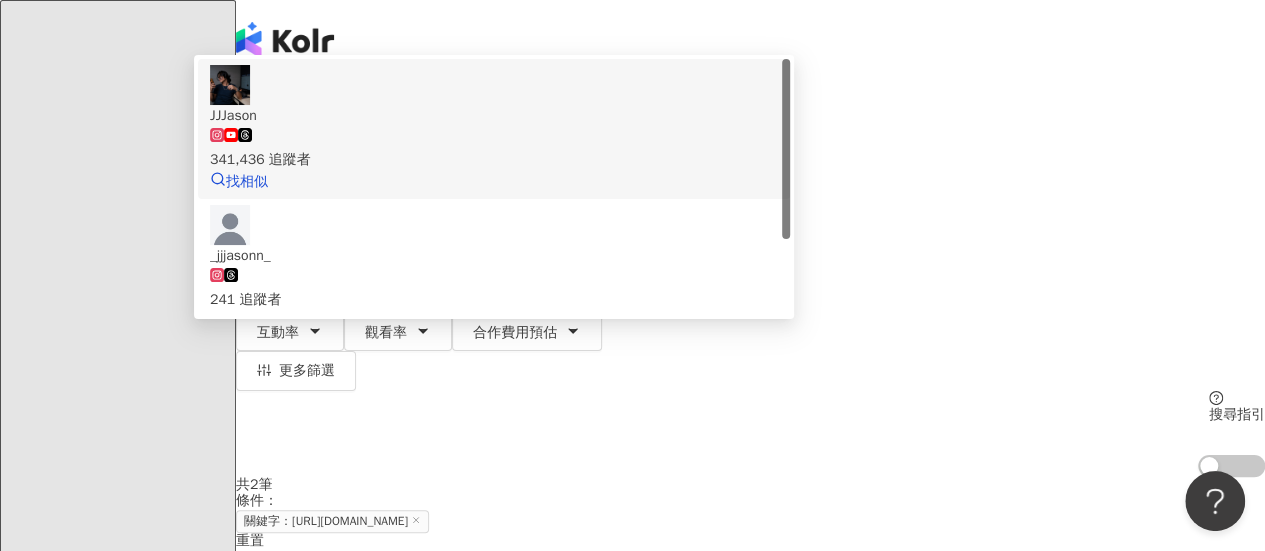 click on "341,436   追蹤者" at bounding box center [494, 160] 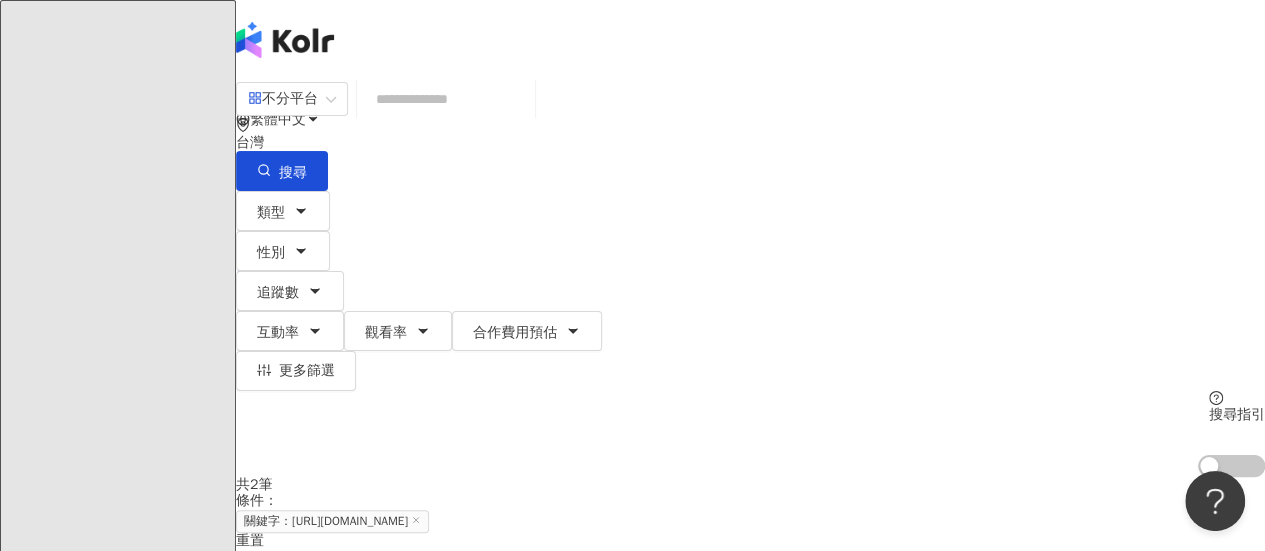 click at bounding box center (446, 99) 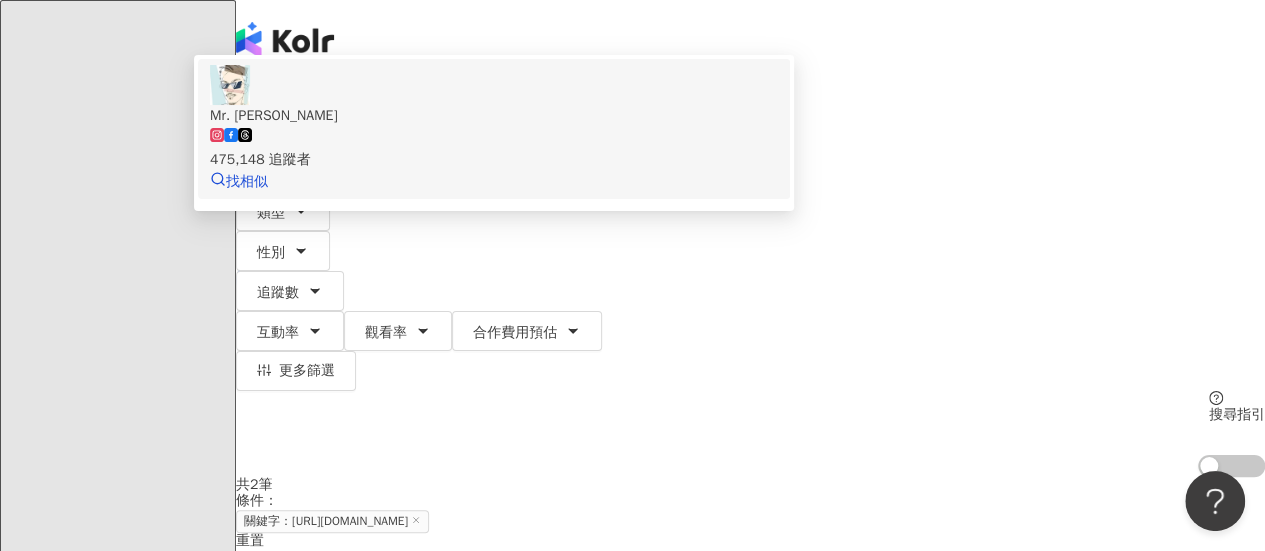 click on "Mr. 布雷蕭" at bounding box center (494, 116) 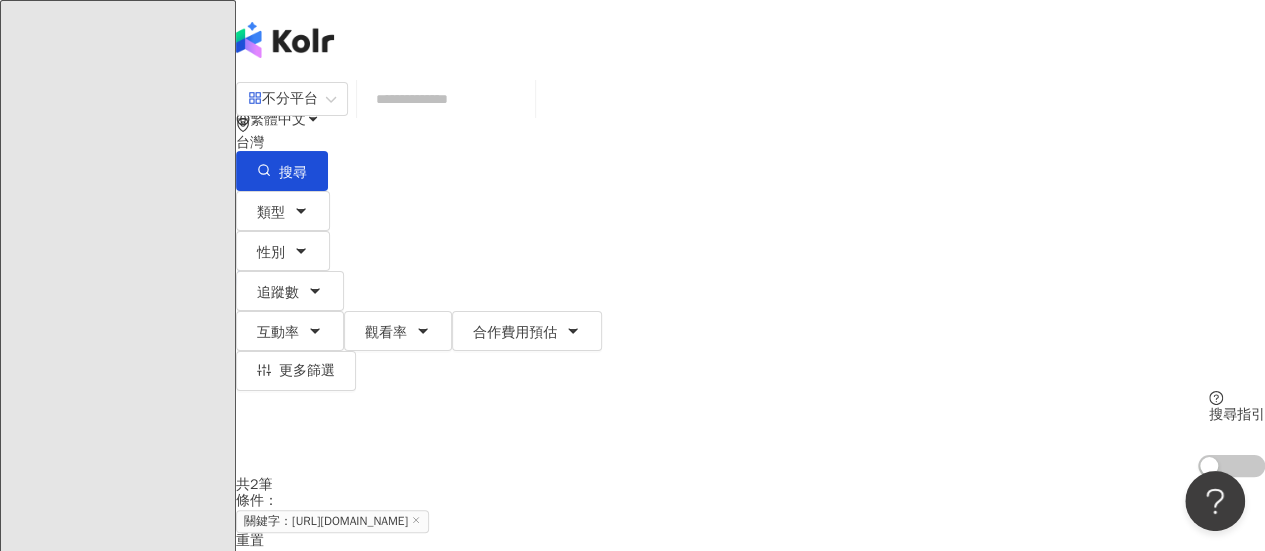 click at bounding box center (446, 99) 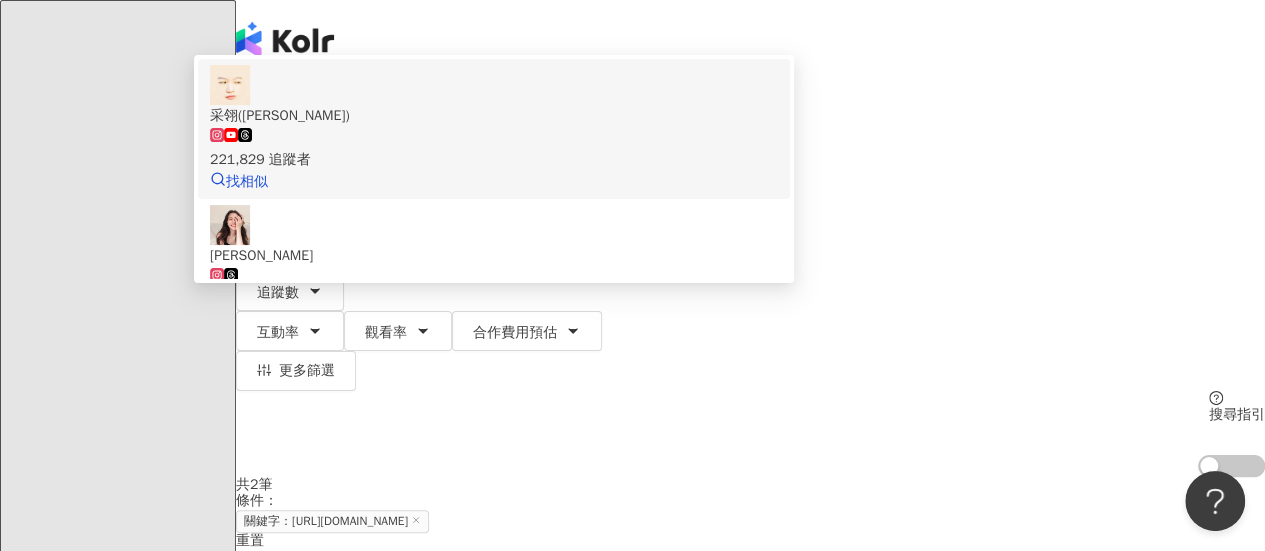 click on "221,829   追蹤者" at bounding box center [494, 149] 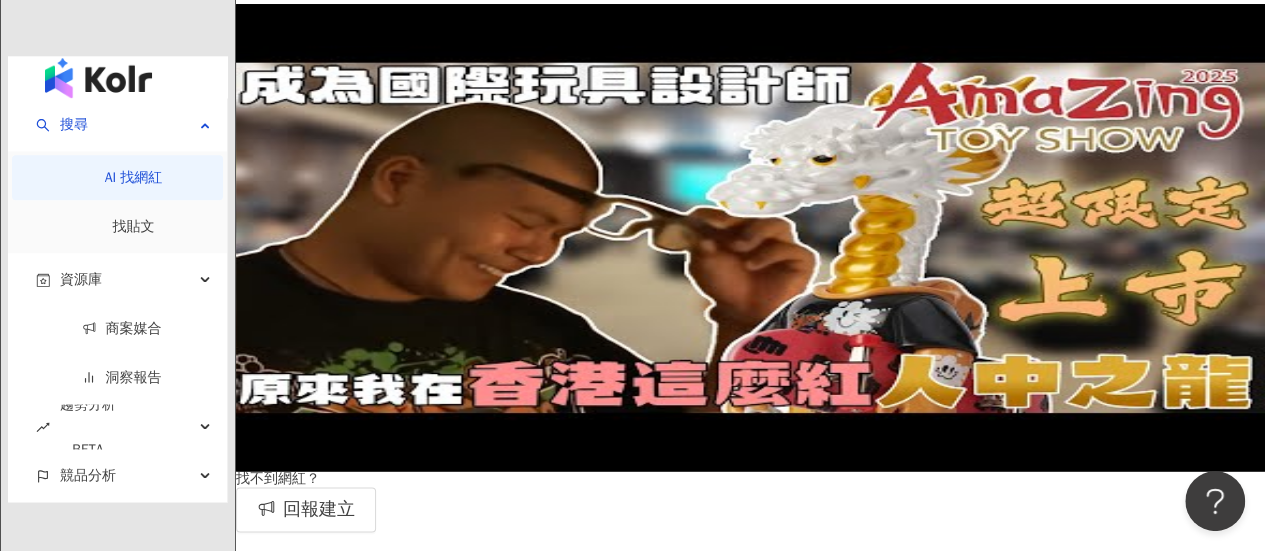 scroll, scrollTop: 1052, scrollLeft: 0, axis: vertical 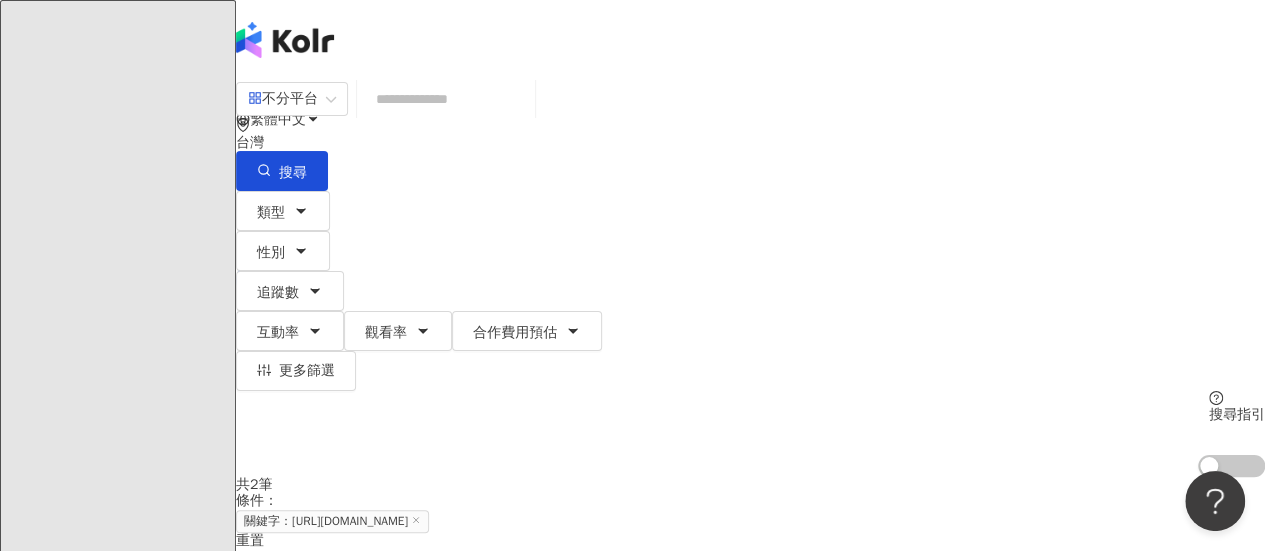 click at bounding box center [446, 99] 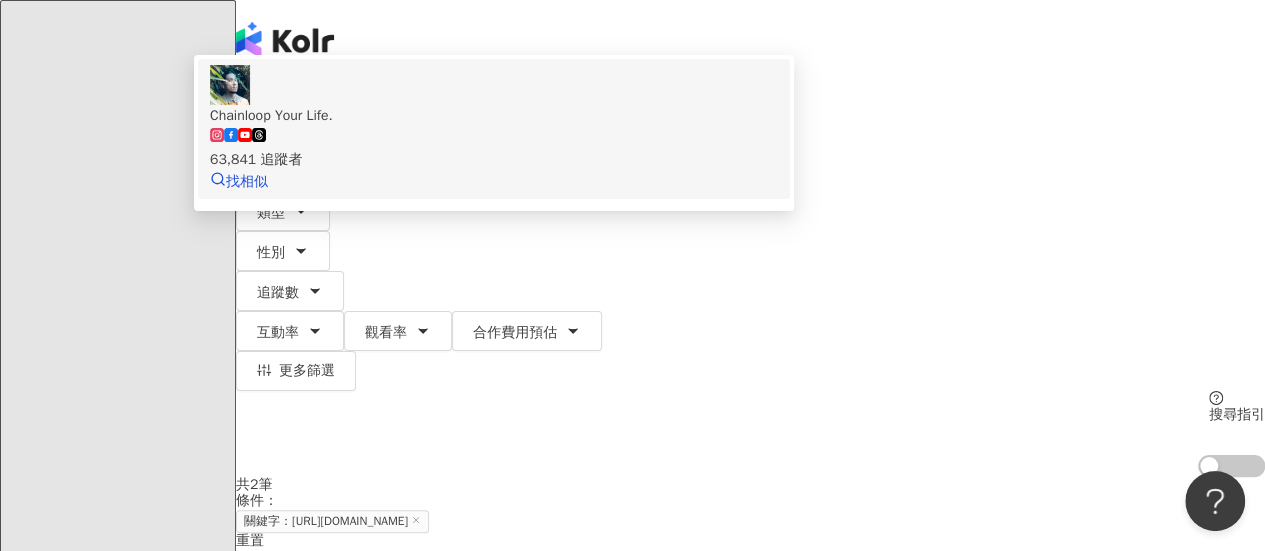 click on "63,841   追蹤者" at bounding box center [494, 149] 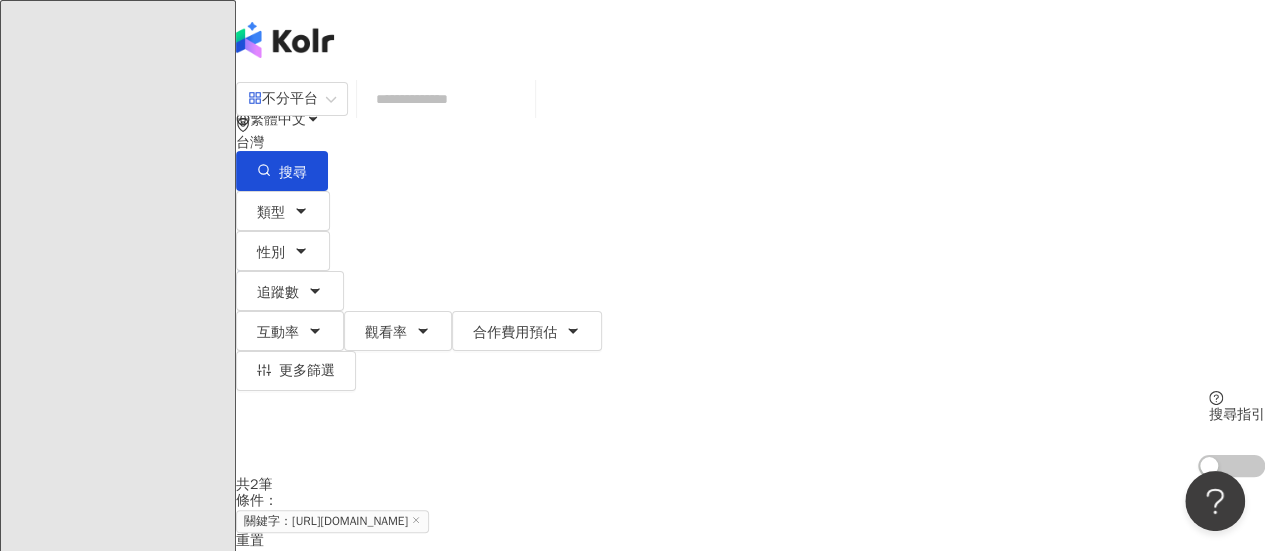 click at bounding box center (446, 99) 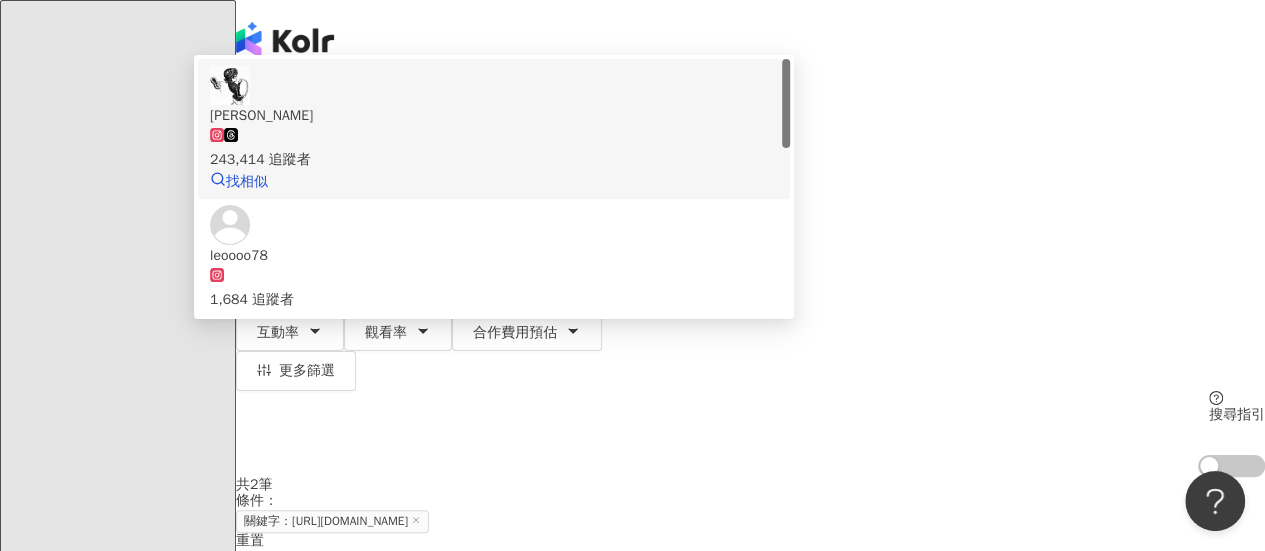 click on "李宥" at bounding box center [494, 116] 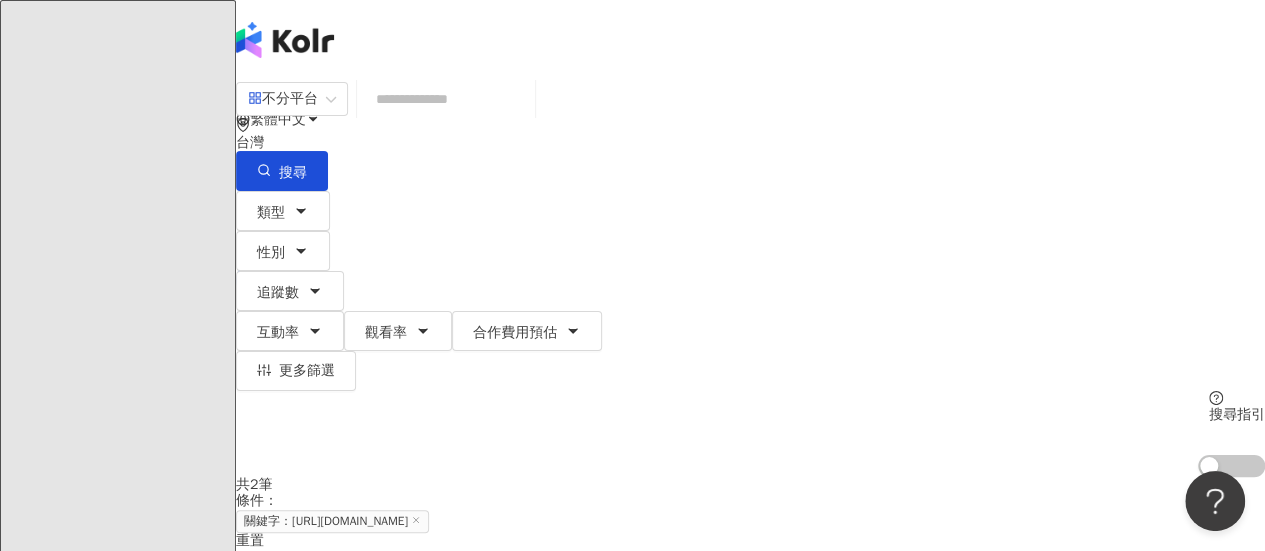click at bounding box center [446, 99] 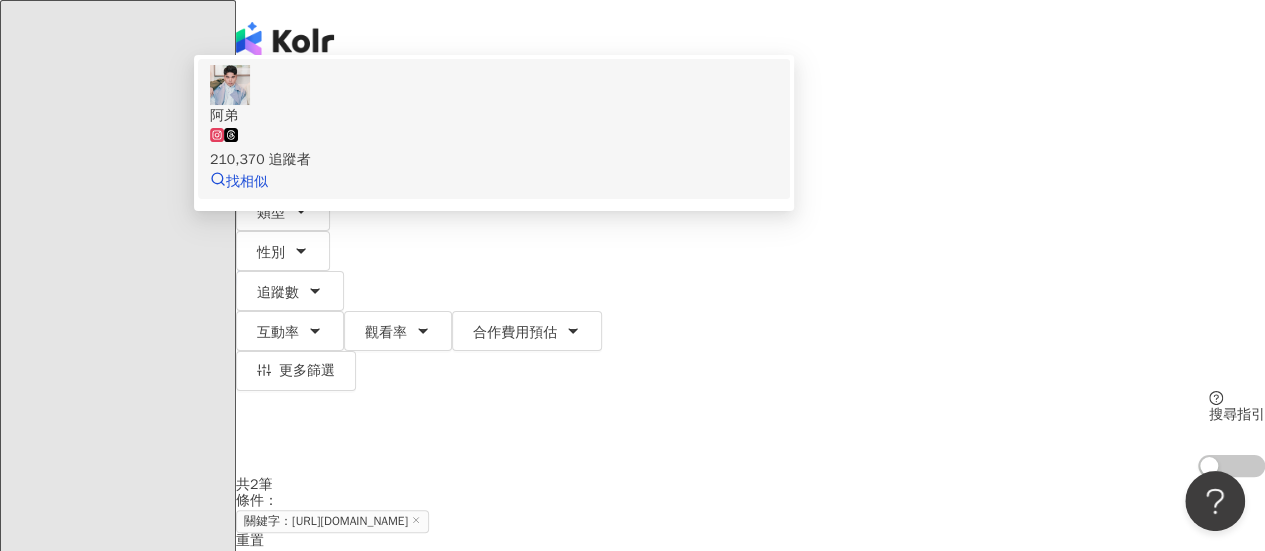 click on "210,370   追蹤者" at bounding box center (494, 160) 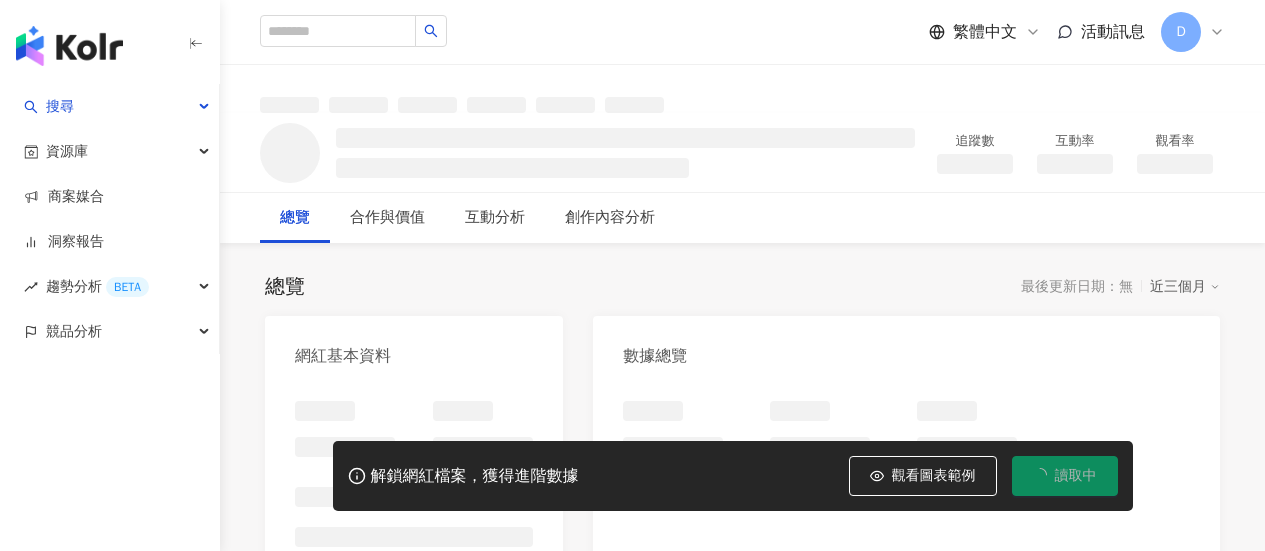 scroll, scrollTop: 0, scrollLeft: 0, axis: both 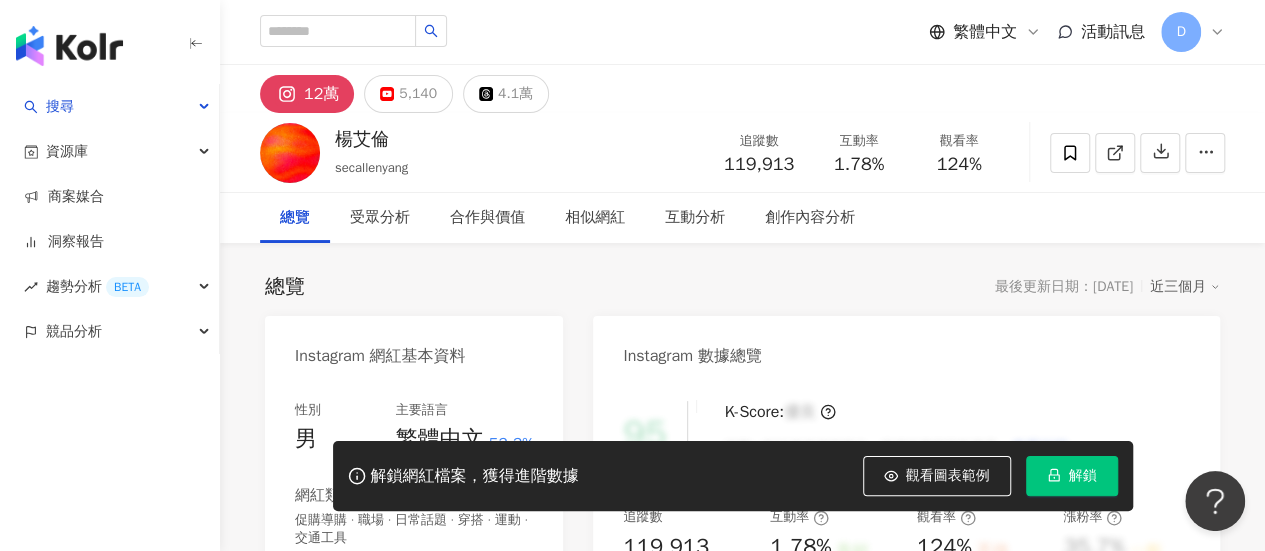 click on "解鎖" at bounding box center (1083, 476) 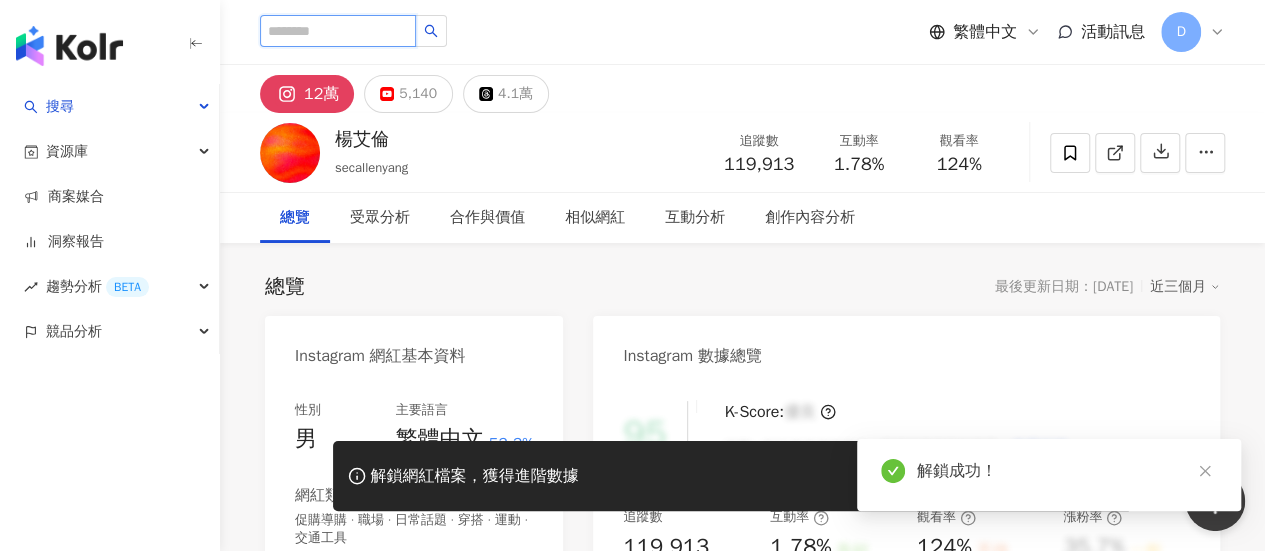 click at bounding box center (338, 31) 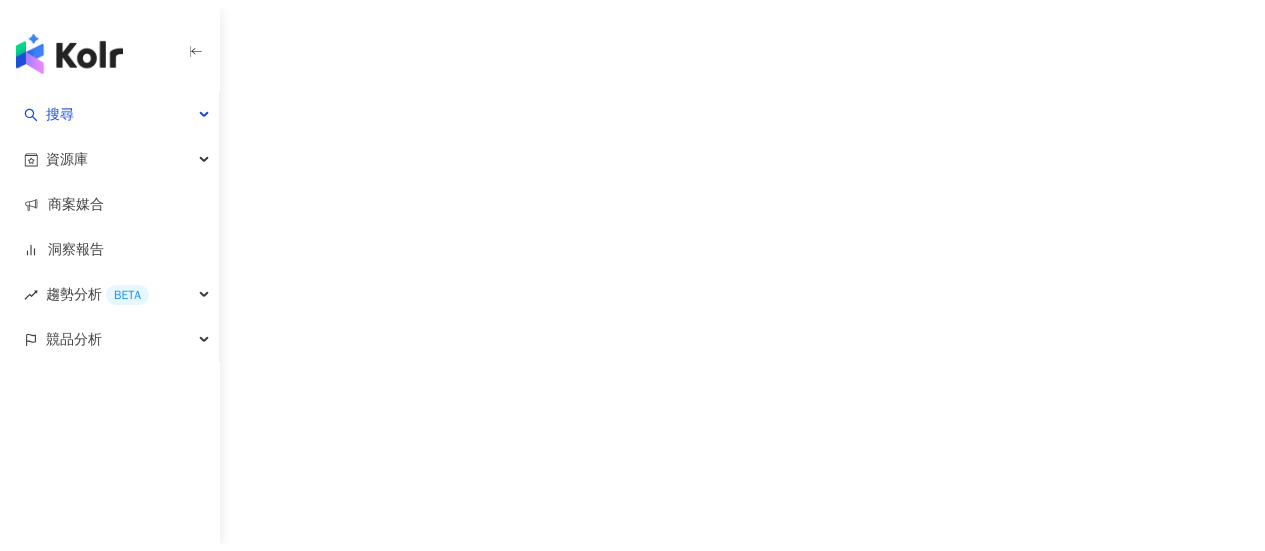 scroll, scrollTop: 0, scrollLeft: 0, axis: both 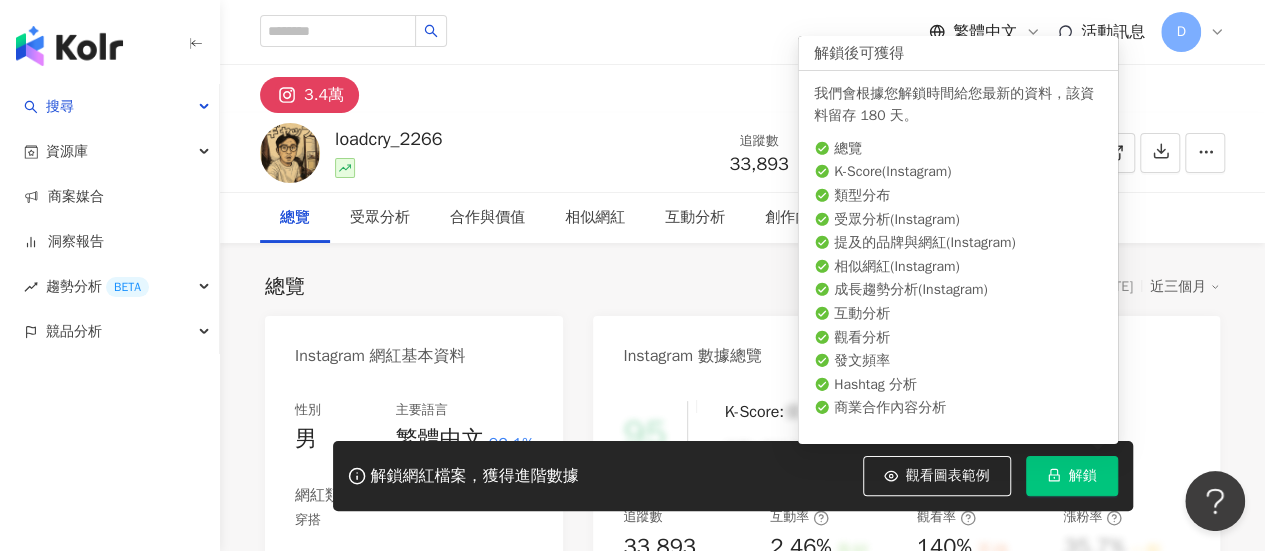 click on "解鎖" at bounding box center (1072, 476) 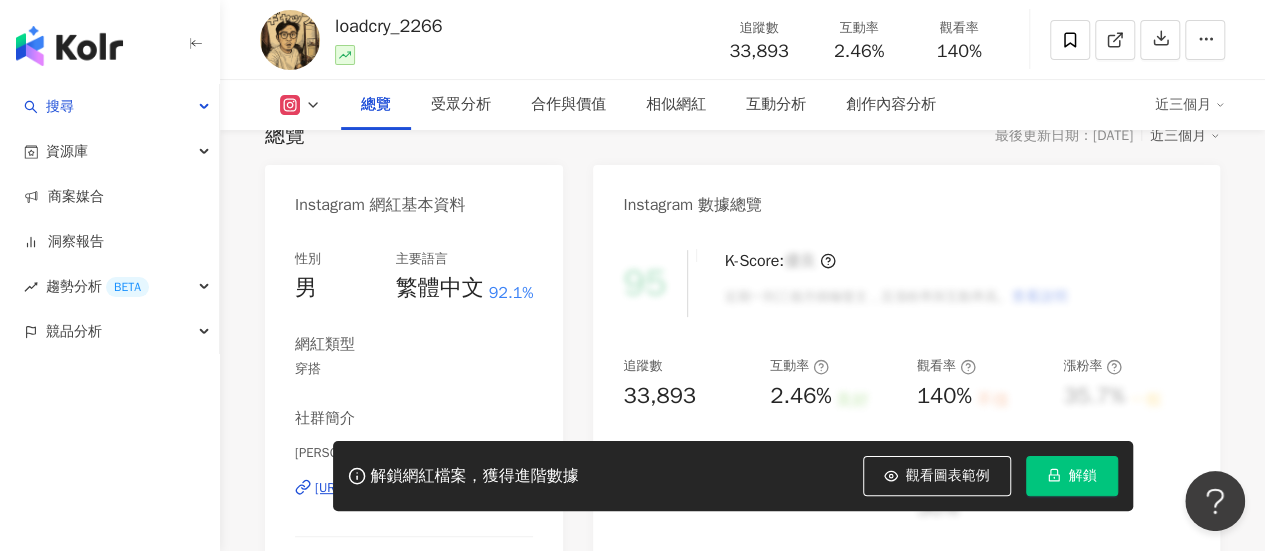 scroll, scrollTop: 0, scrollLeft: 0, axis: both 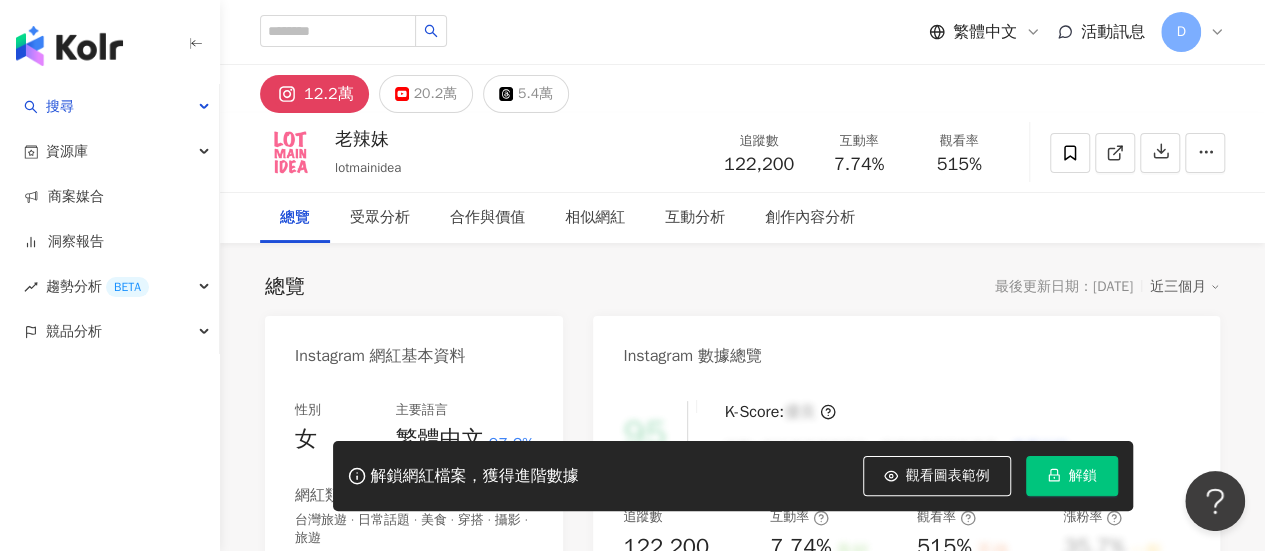click on "解鎖" at bounding box center (1072, 476) 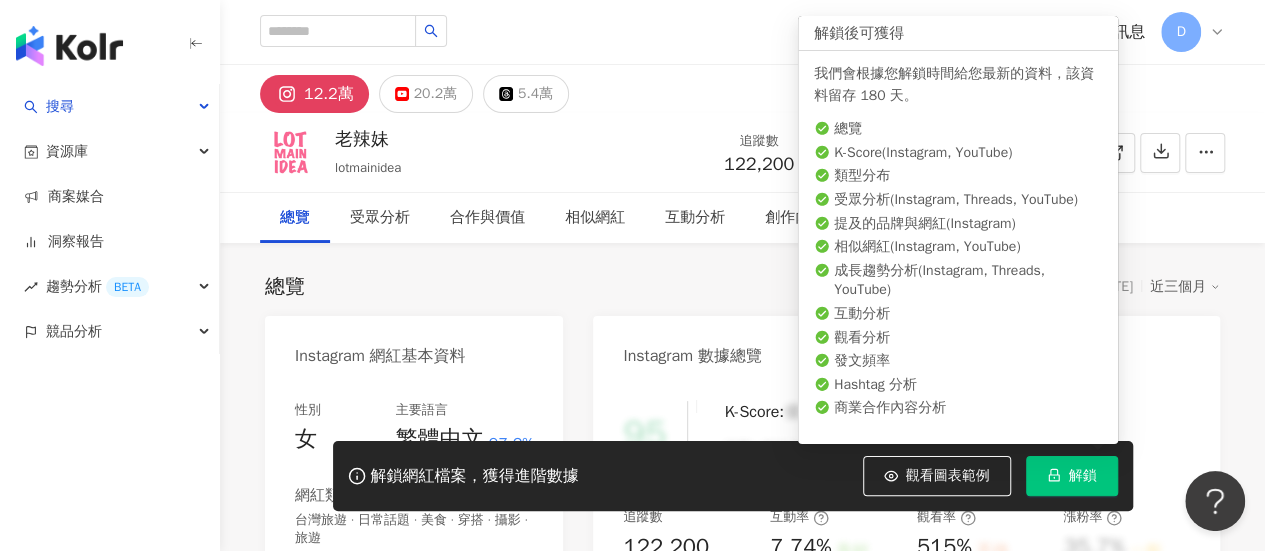 click on "解鎖" at bounding box center (1083, 476) 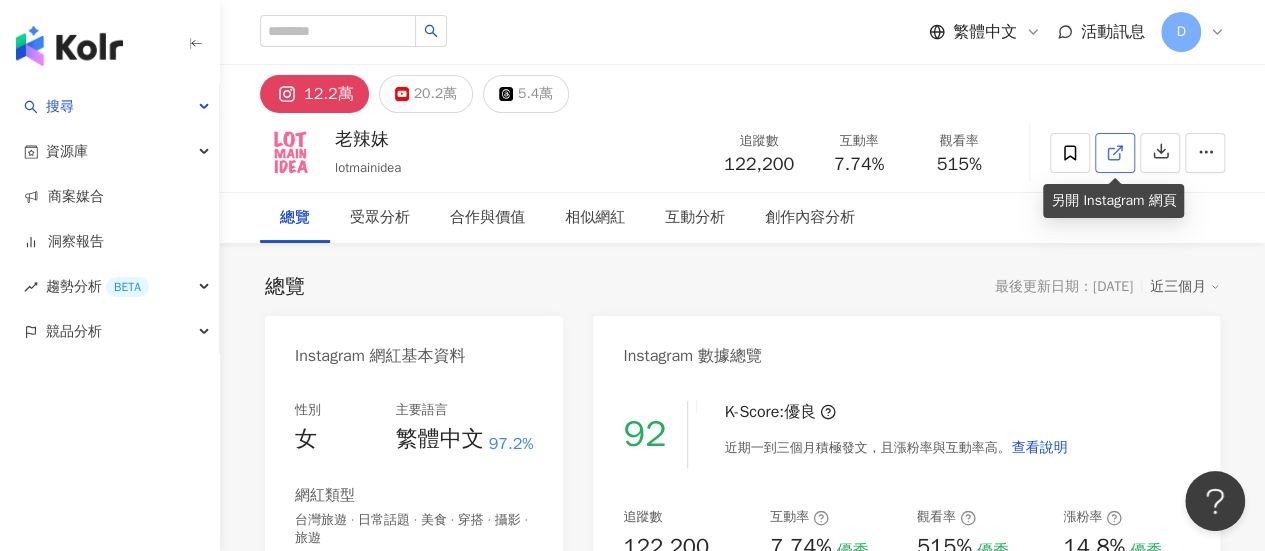 click 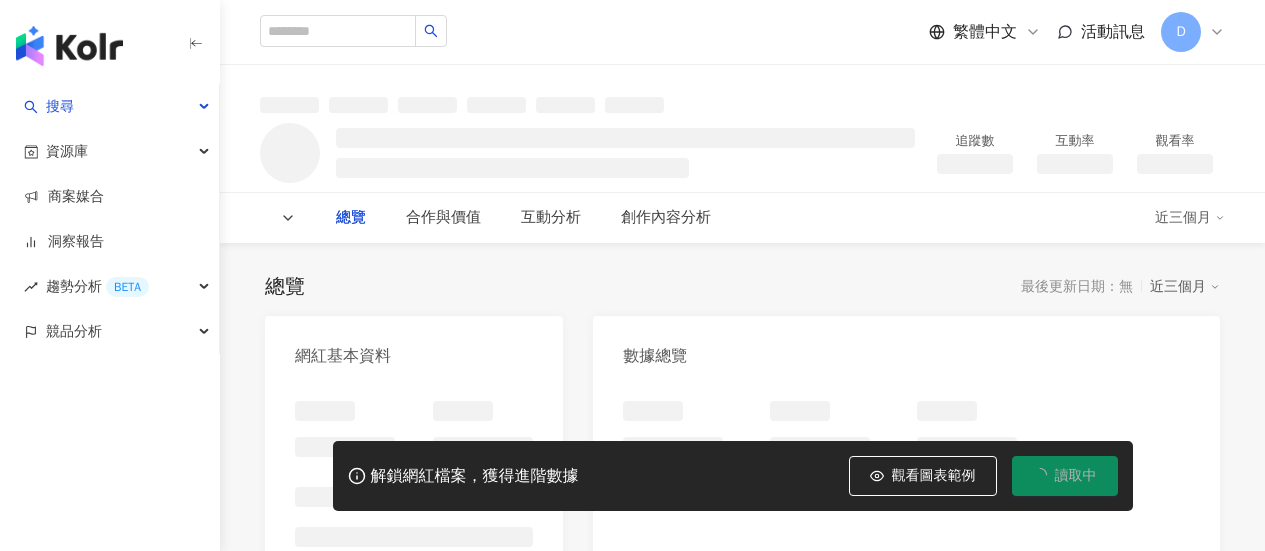 scroll, scrollTop: 0, scrollLeft: 0, axis: both 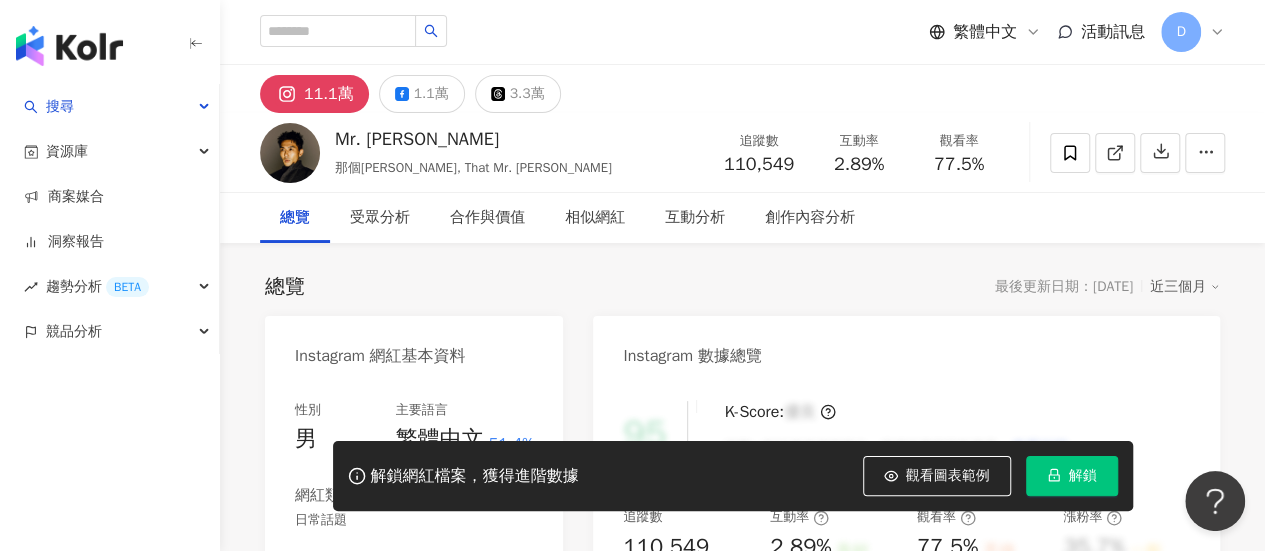 click on "解鎖" at bounding box center (1083, 476) 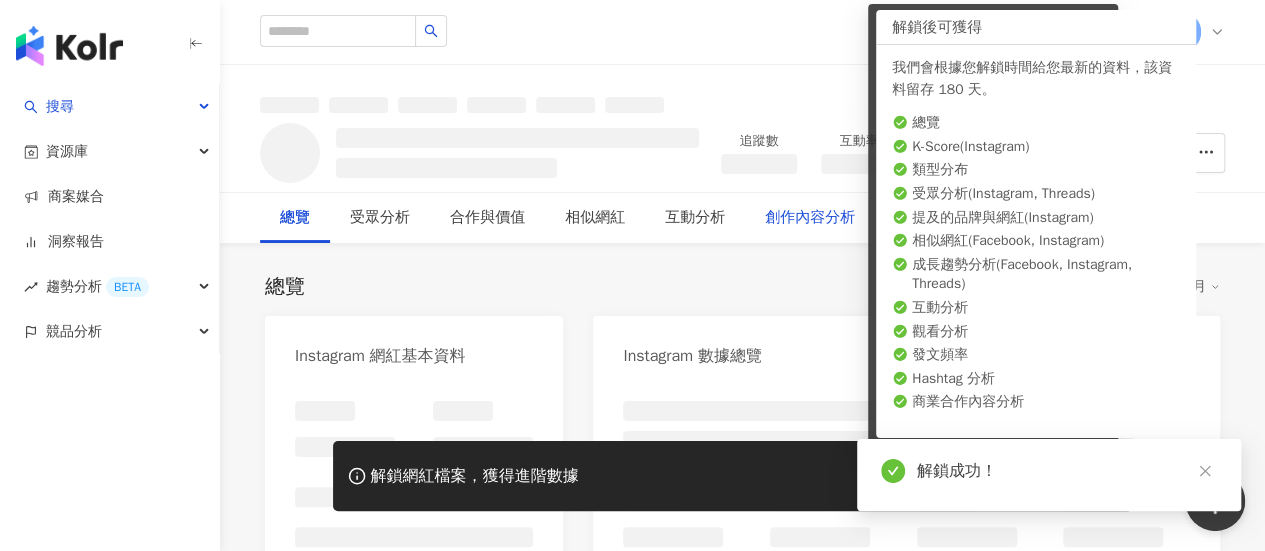click on "搜尋 資源庫 商案媒合 洞察報告 趨勢分析 BETA 競品分析" at bounding box center [110, 317] 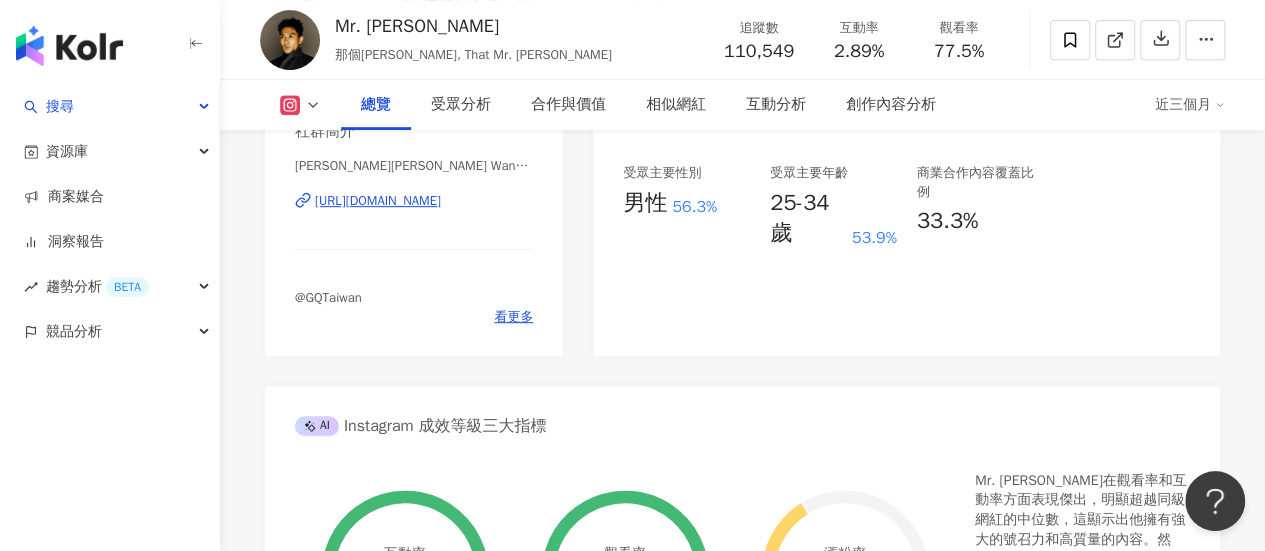 scroll, scrollTop: 0, scrollLeft: 0, axis: both 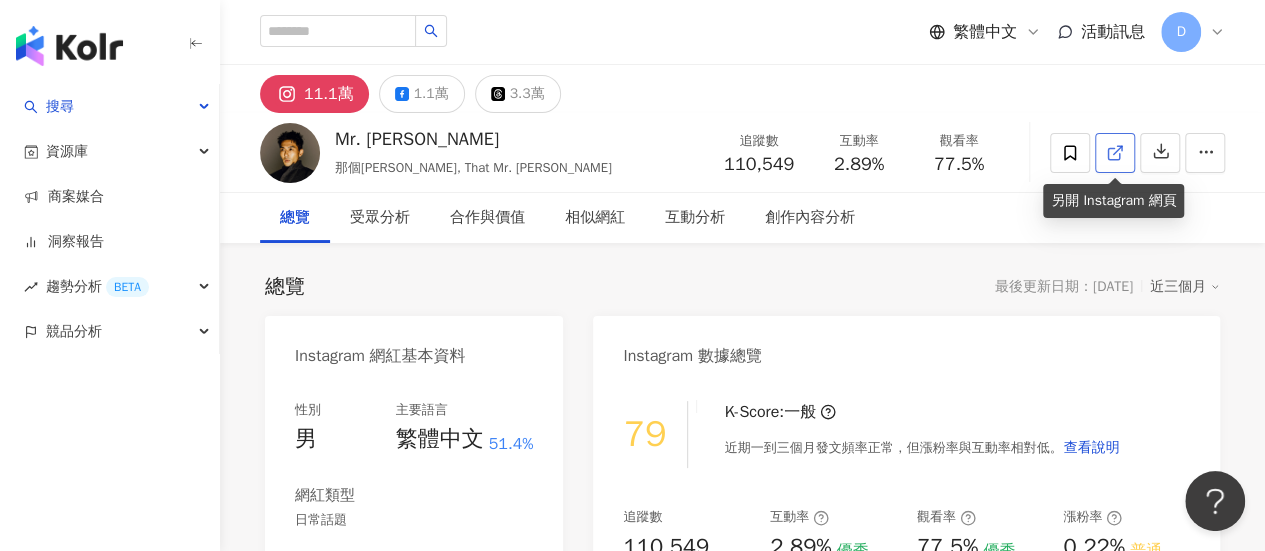 click 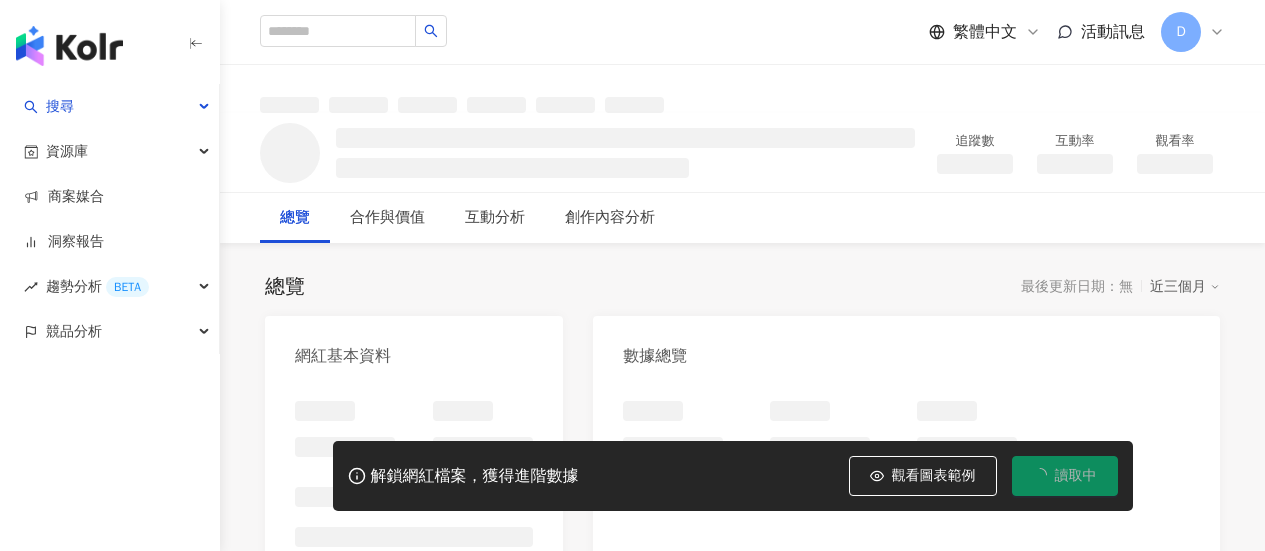 scroll, scrollTop: 0, scrollLeft: 0, axis: both 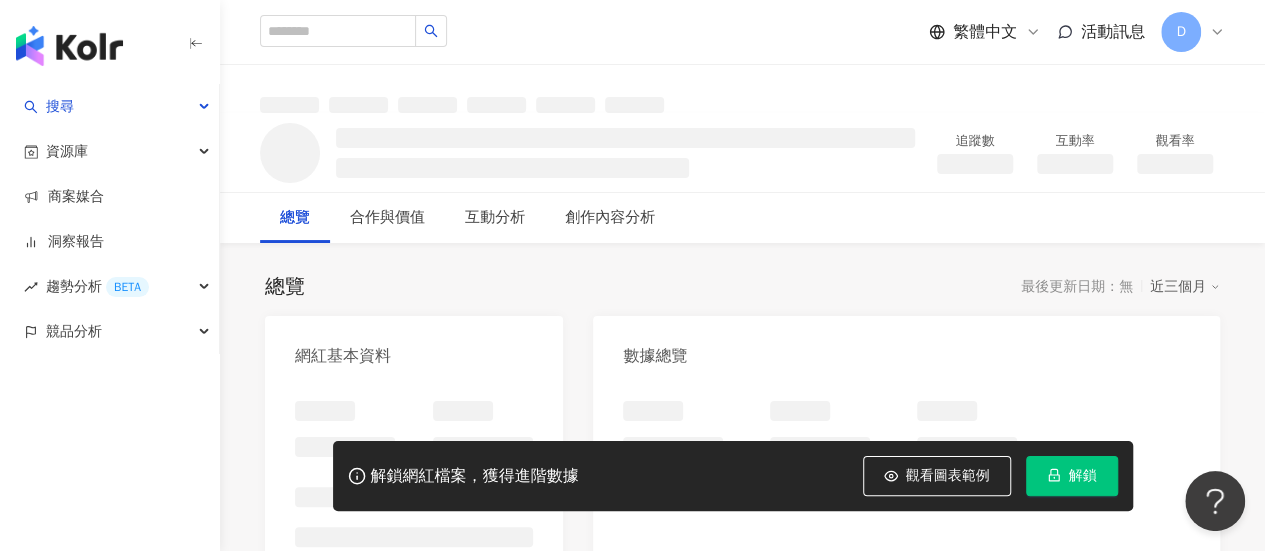 click on "解鎖" at bounding box center (1083, 476) 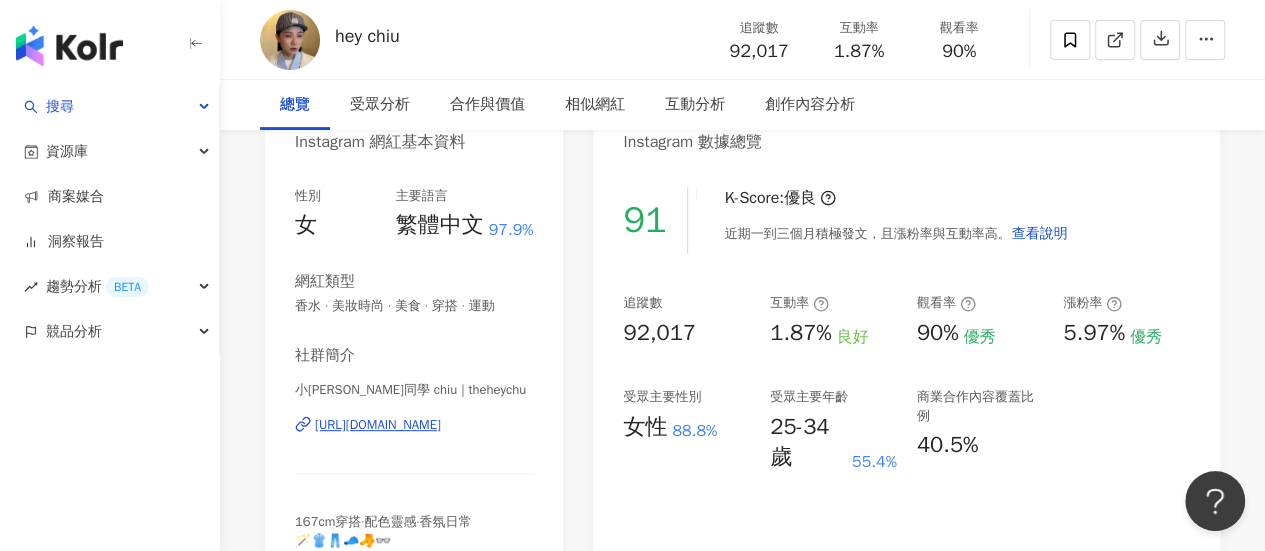 scroll, scrollTop: 0, scrollLeft: 0, axis: both 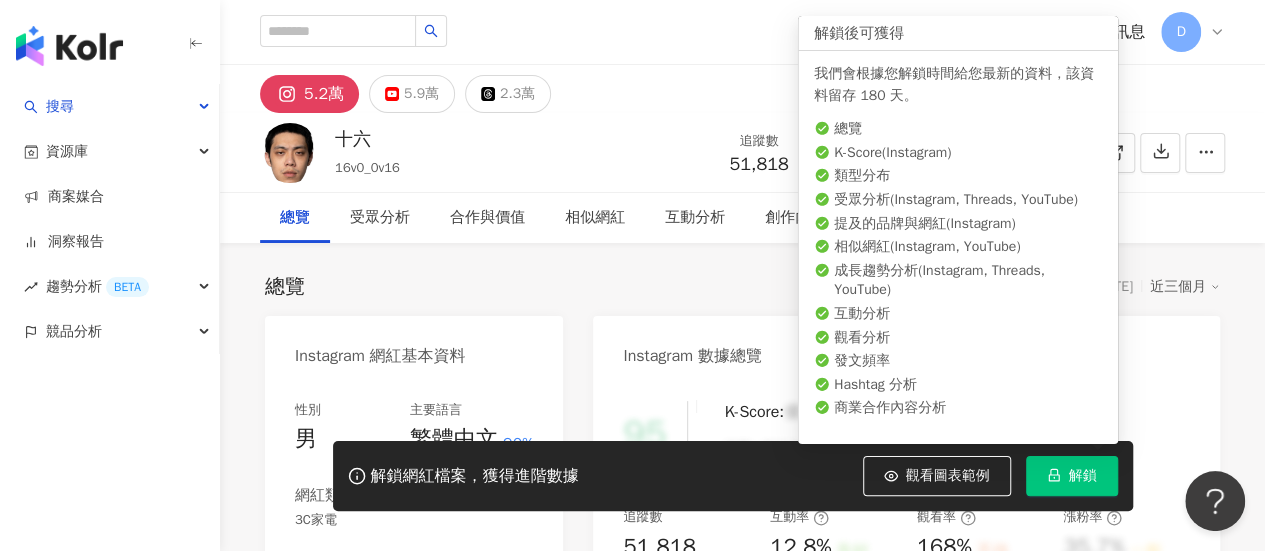click on "解鎖" at bounding box center [1072, 476] 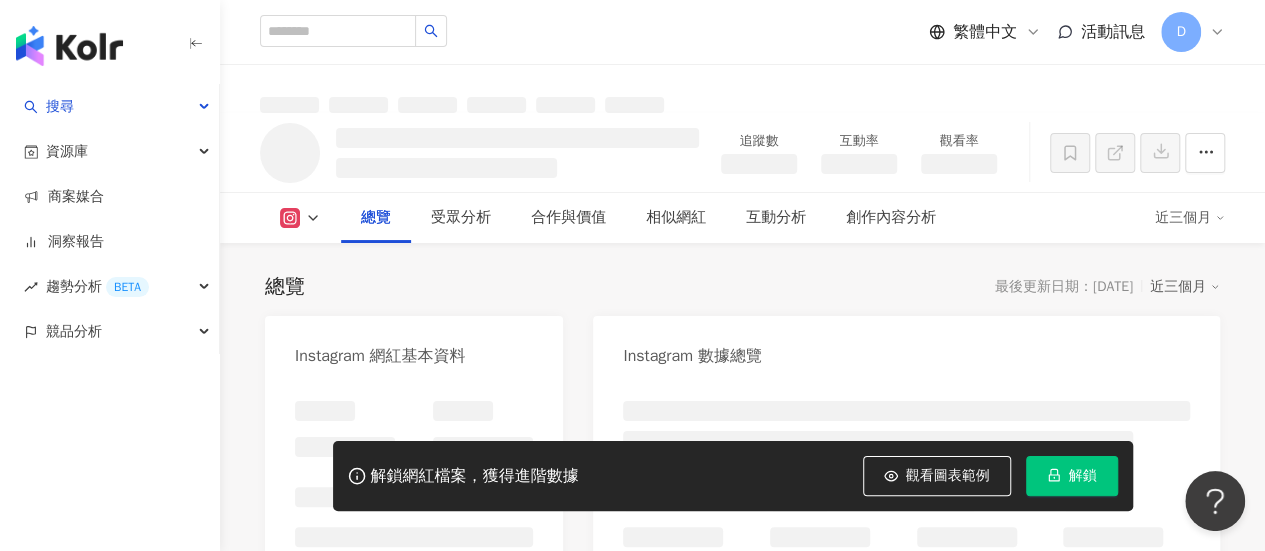 scroll, scrollTop: 1100, scrollLeft: 0, axis: vertical 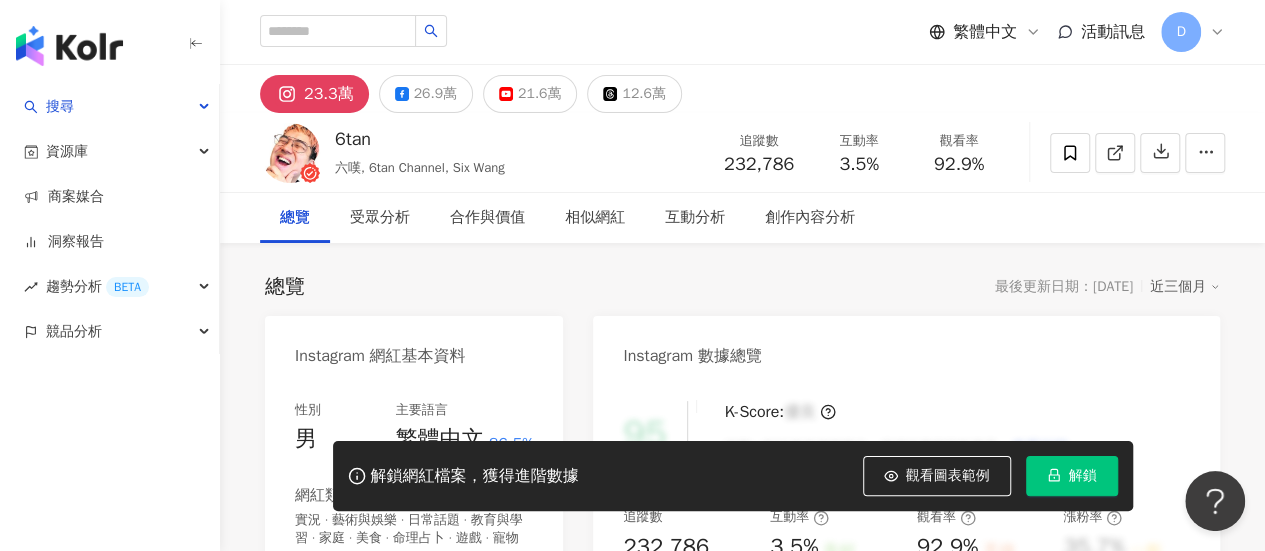 click on "解鎖" at bounding box center [1083, 476] 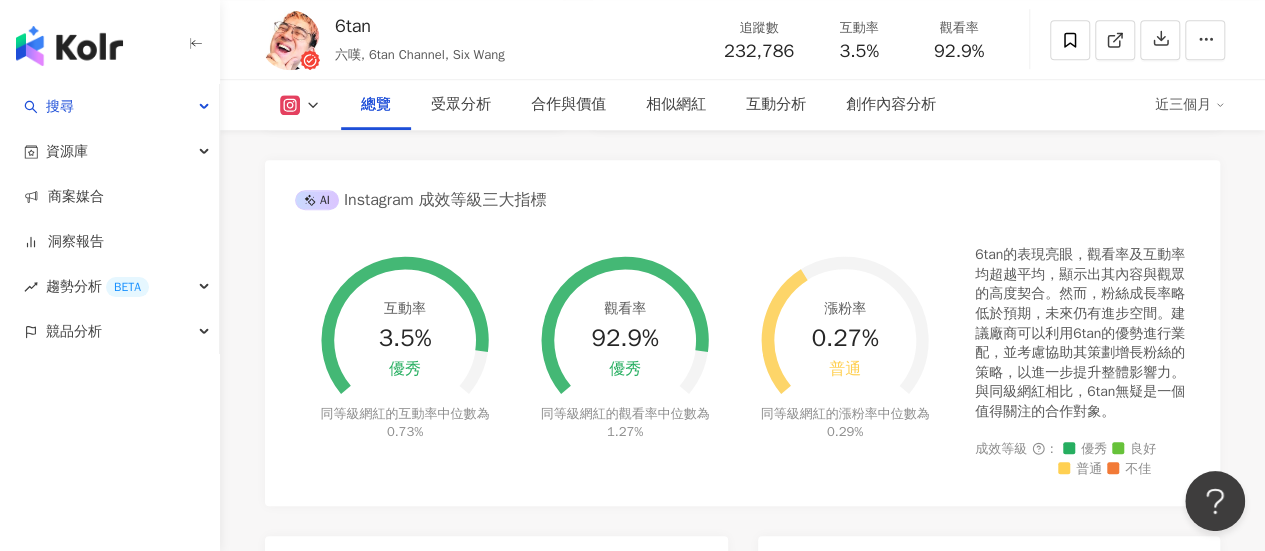 scroll, scrollTop: 0, scrollLeft: 0, axis: both 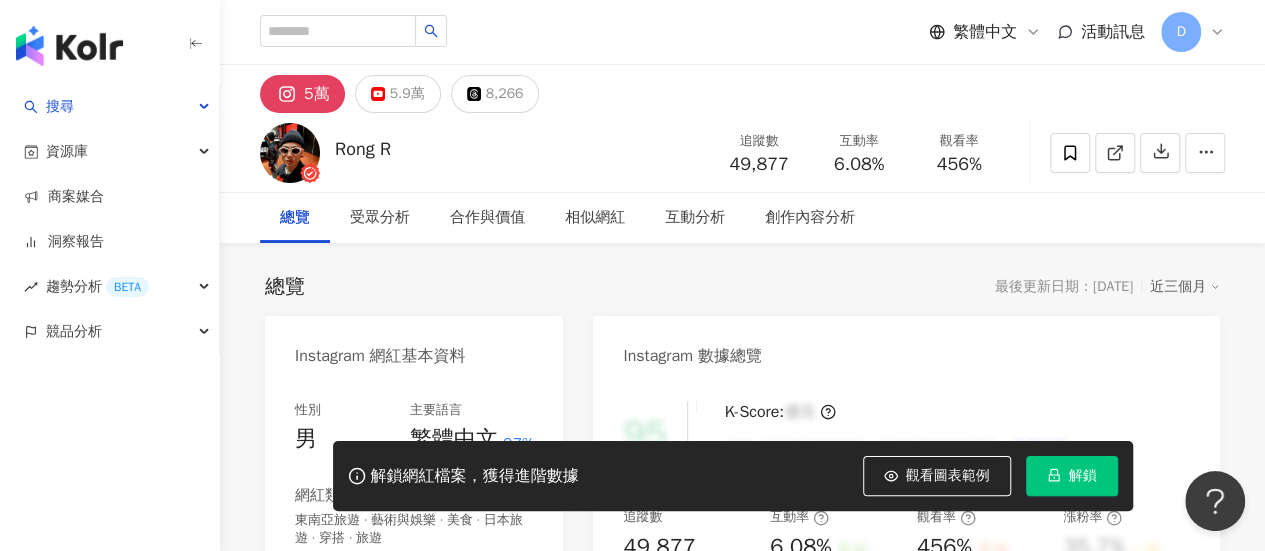 click on "解鎖" at bounding box center (1072, 476) 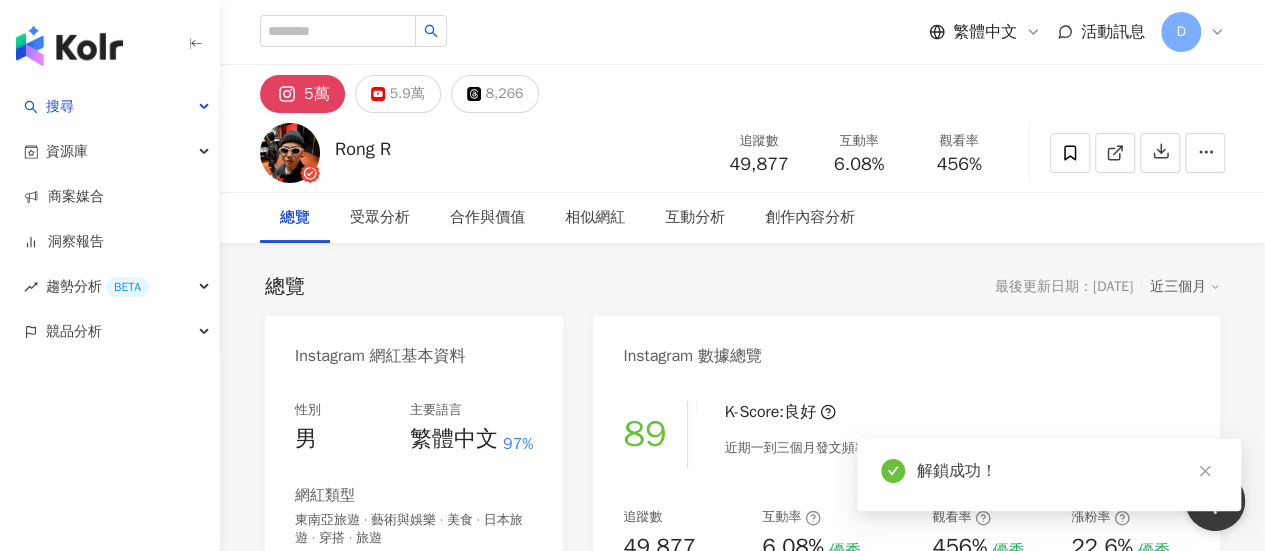 scroll, scrollTop: 385, scrollLeft: 0, axis: vertical 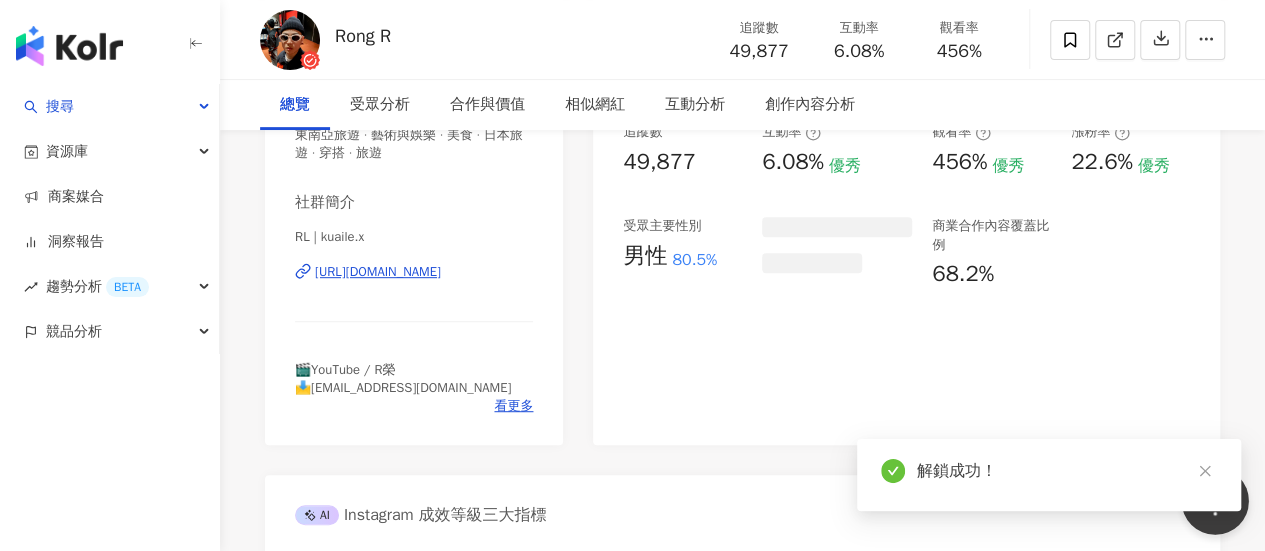 click at bounding box center (1211, 497) 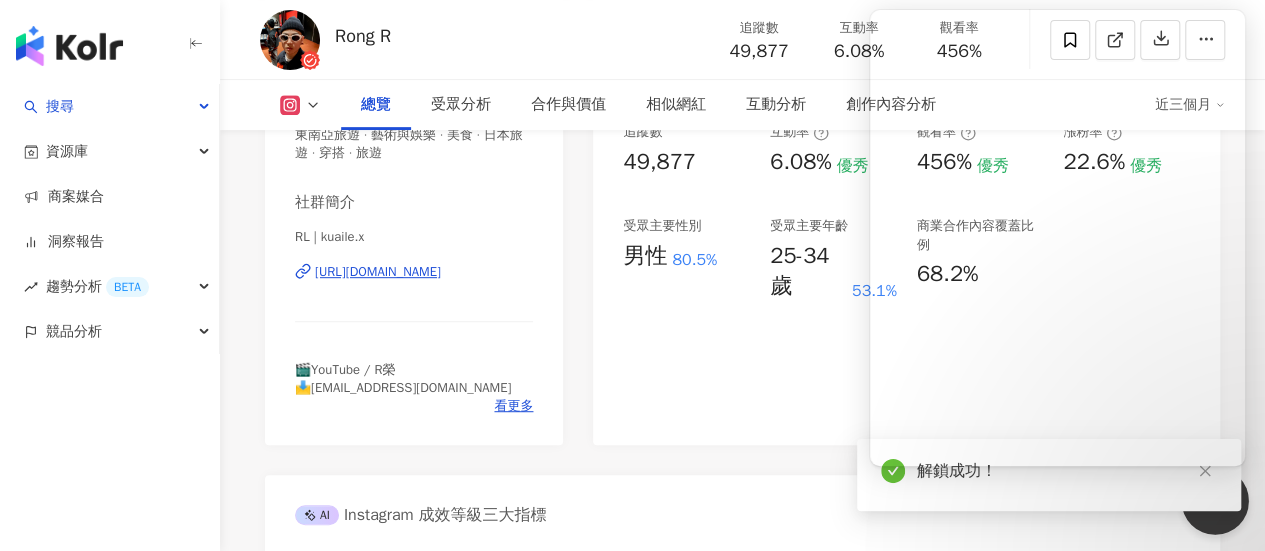 click on "總覽 最後更新日期：2025/7/23 近三個月 Instagram 網紅基本資料 性別   男 主要語言   繁體中文 97% 網紅類型 東南亞旅遊 · 藝術與娛樂 · 美食 · 日本旅遊 · 穿搭 · 旅遊 社群簡介 RL | kuaile.x https://www.instagram.com/kuaile.x/ 🎬YouTube / R榮
📩kuaile0614@gmail.com 看更多 Instagram 數據總覽 89 K-Score :   良好 近期一到三個月發文頻率正常，且漲粉率與互動率高。 查看說明 追蹤數   49,877 互動率   6.08% 優秀 觀看率   456% 優秀 漲粉率   22.6% 優秀 受眾主要性別   男性 80.5% 受眾主要年齡   25-34 歲 53.1% 商業合作內容覆蓋比例   68.2% AI Instagram 成效等級三大指標 互動率 6.08% 優秀 同等級網紅的互動率中位數為  0.55% 觀看率 456% 優秀 同等級網紅的觀看率中位數為  1.68% 漲粉率 22.6% 優秀 同等級網紅的漲粉率中位數為  0% 成效等級 ： 優秀 良好 普通 不佳 Instagram 成長趨勢分析 追蹤數   49,877 漲粉數" at bounding box center (742, 3624) 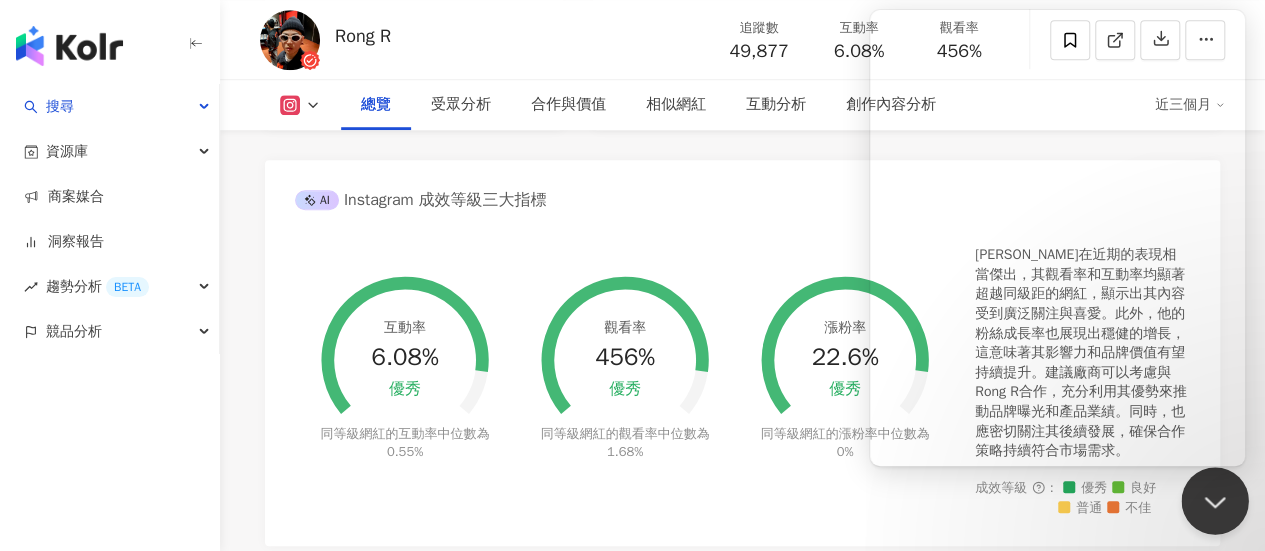 click at bounding box center (1211, 497) 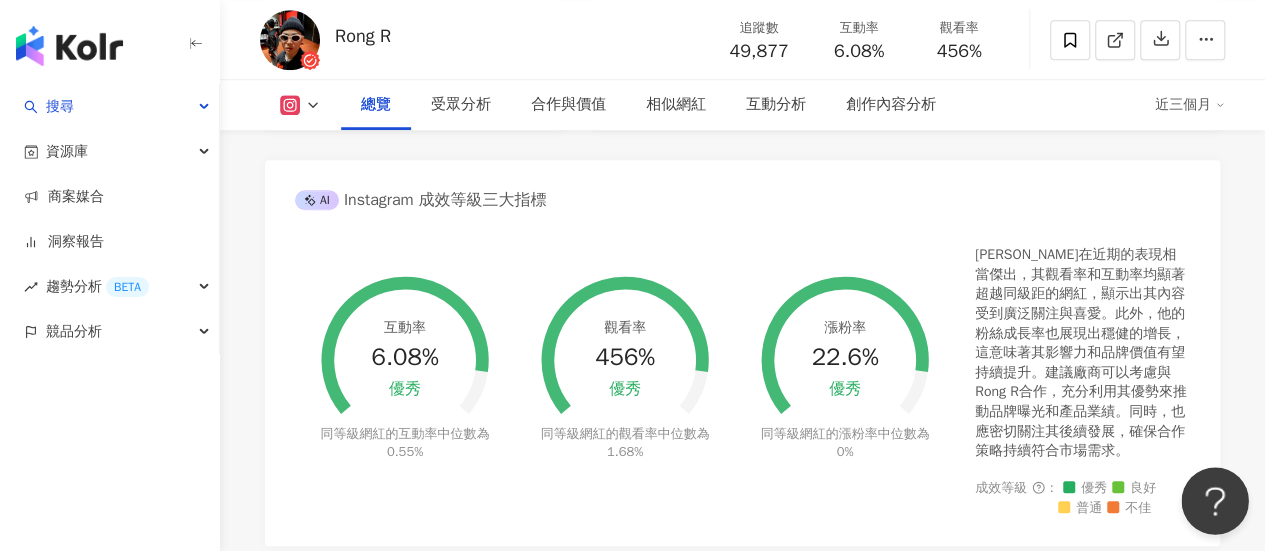 click at bounding box center [1211, 497] 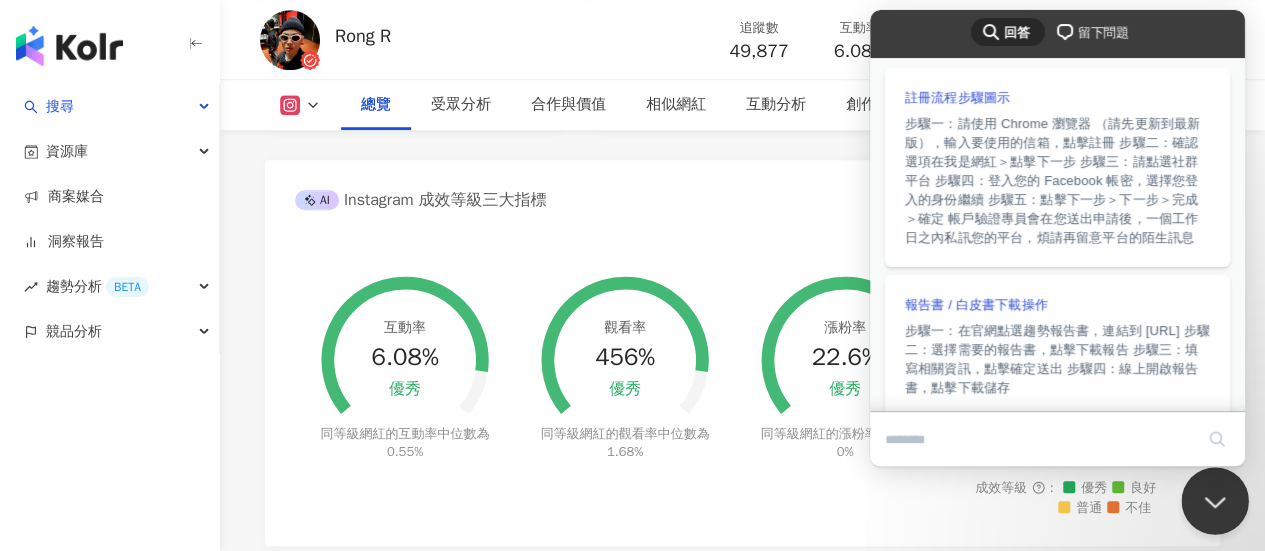 scroll, scrollTop: 0, scrollLeft: 0, axis: both 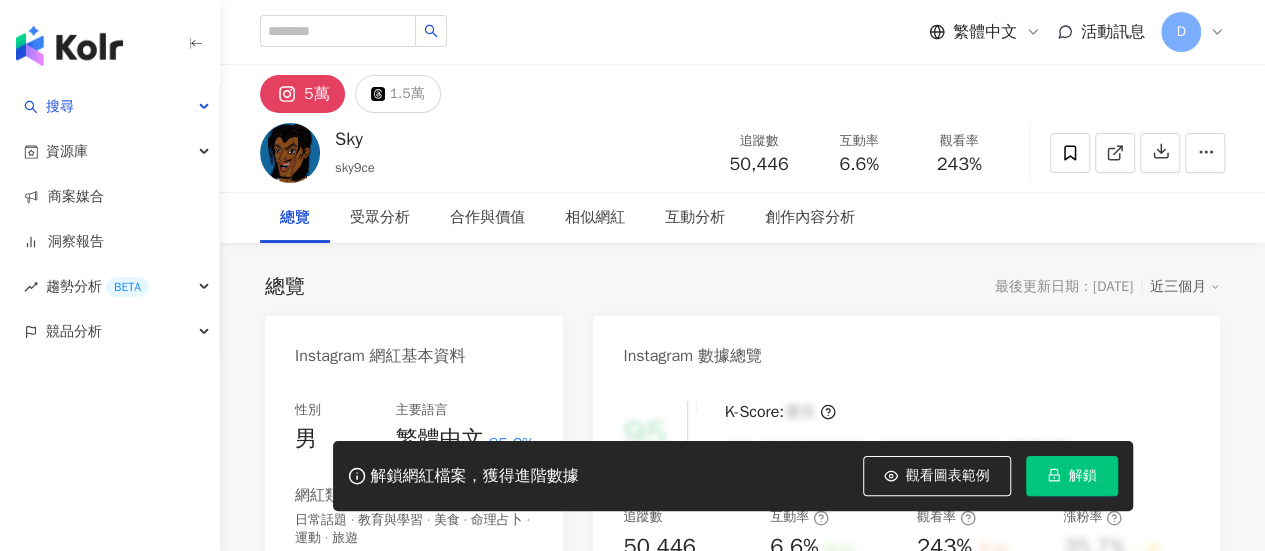 click on "解鎖" at bounding box center [1072, 476] 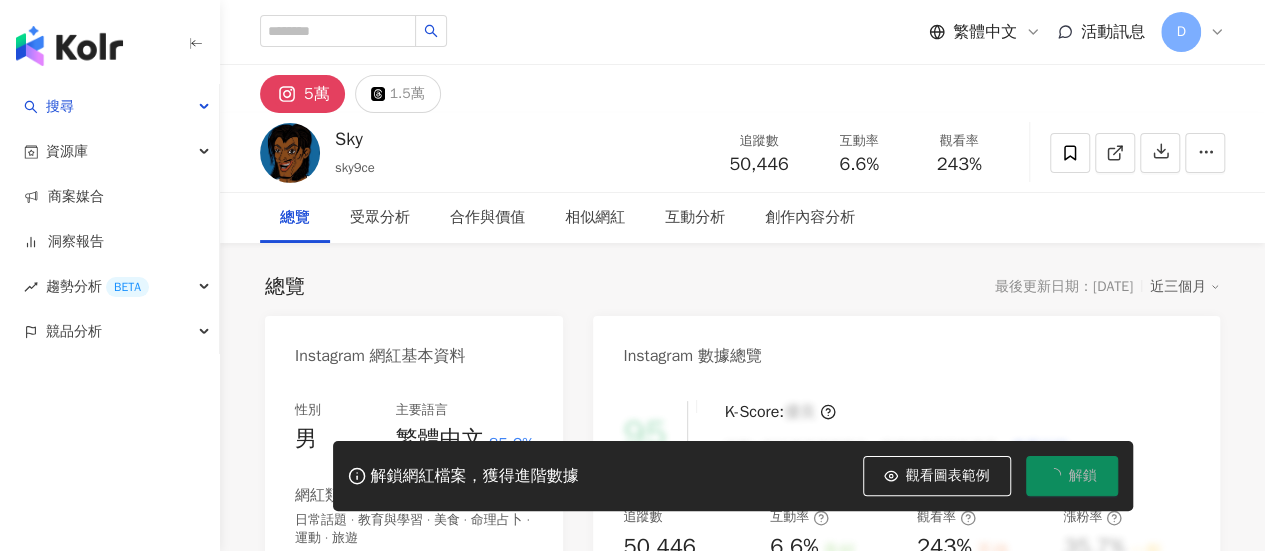 scroll, scrollTop: 0, scrollLeft: 0, axis: both 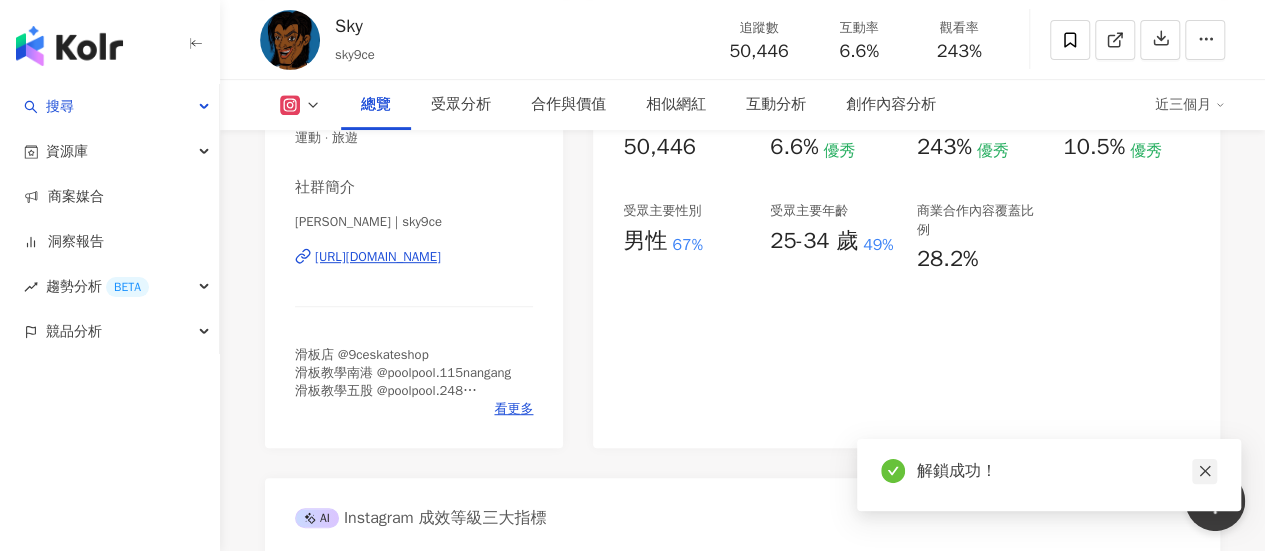 click on "Instagram 網紅基本資料 性別   男 主要語言   繁體中文 85.2% 網紅類型 日常話題 · 教育與學習 · 美食 · 命理占卜 · 運動 · 旅遊 社群簡介 Sky Wang | sky9ce https://www.instagram.com/sky9ce/ 滑板店 @9ceskateshop
滑板教學南港 @poolpool.115nangang
滑板教學五股 @poolpool.248
連結👇🏽 YouTube、Podcast、抖音、9ce電商 看更多 Instagram 數據總覽 88 K-Score :   良好 近期一到三個月發文頻率正常，且漲粉率與互動率高。 查看說明 追蹤數   50,446 互動率   6.6% 優秀 觀看率   243% 優秀 漲粉率   10.5% 優秀 受眾主要性別   男性 67% 受眾主要年齡   25-34 歲 49% 商業合作內容覆蓋比例   28.2% AI Instagram 成效等級三大指標 互動率 6.6% 優秀 同等級網紅的互動率中位數為  0.57% 觀看率 243% 優秀 同等級網紅的觀看率中位數為  1.03% 漲粉率 10.5% 優秀 同等級網紅的漲粉率中位數為  -0.04% 成效等級 ： 優秀 良好 普通 不佳" at bounding box center [742, 729] 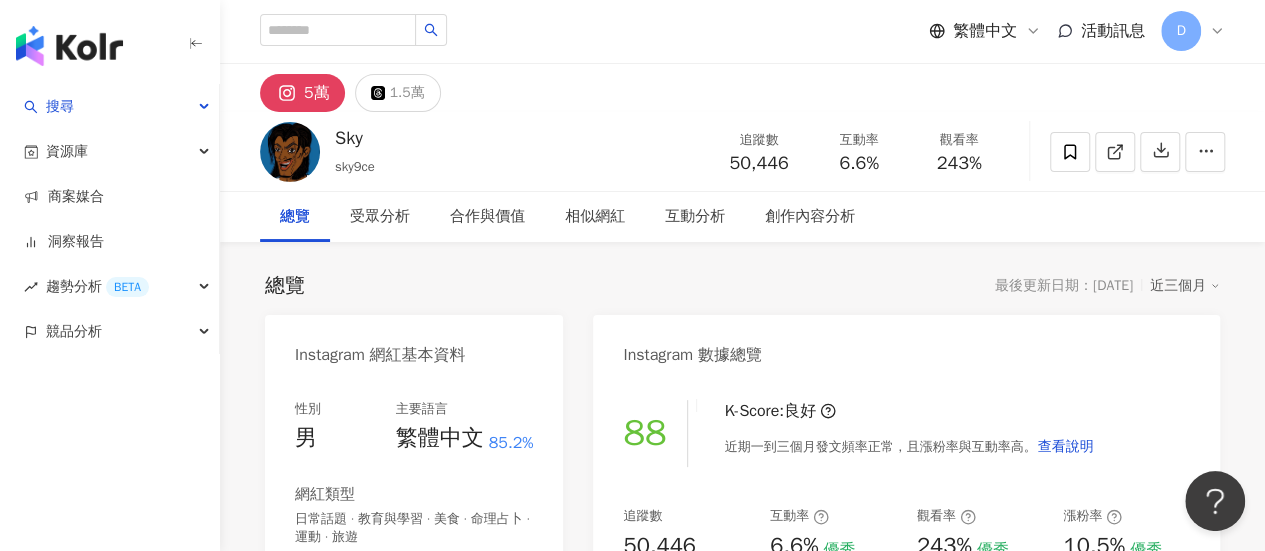 scroll, scrollTop: 0, scrollLeft: 0, axis: both 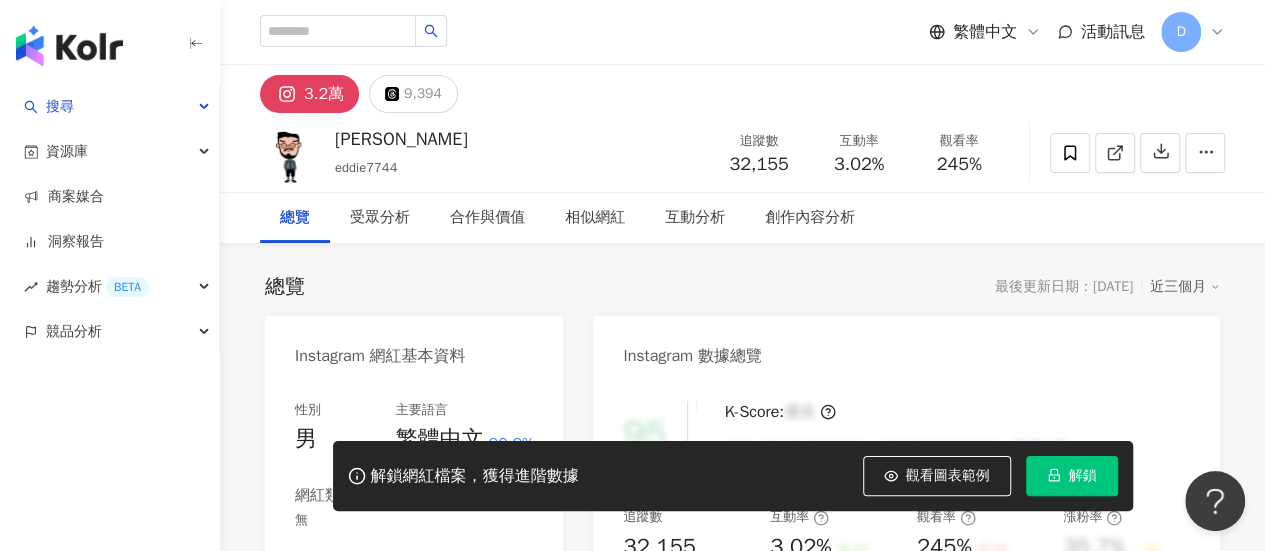 click on "解鎖" at bounding box center (1072, 476) 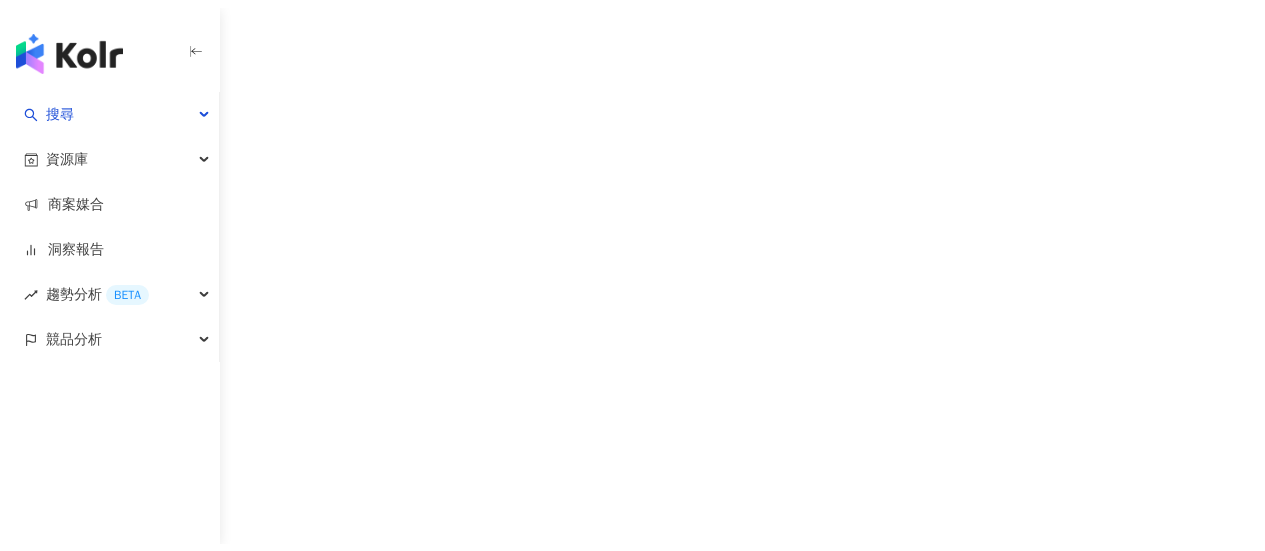 scroll, scrollTop: 0, scrollLeft: 0, axis: both 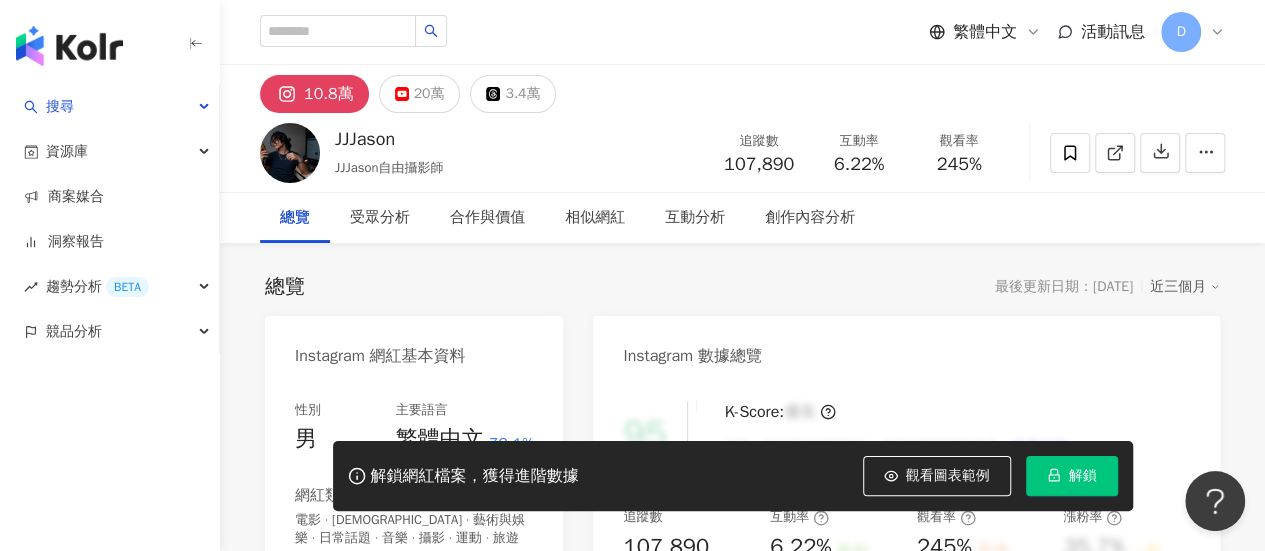click on "解鎖" at bounding box center (1083, 476) 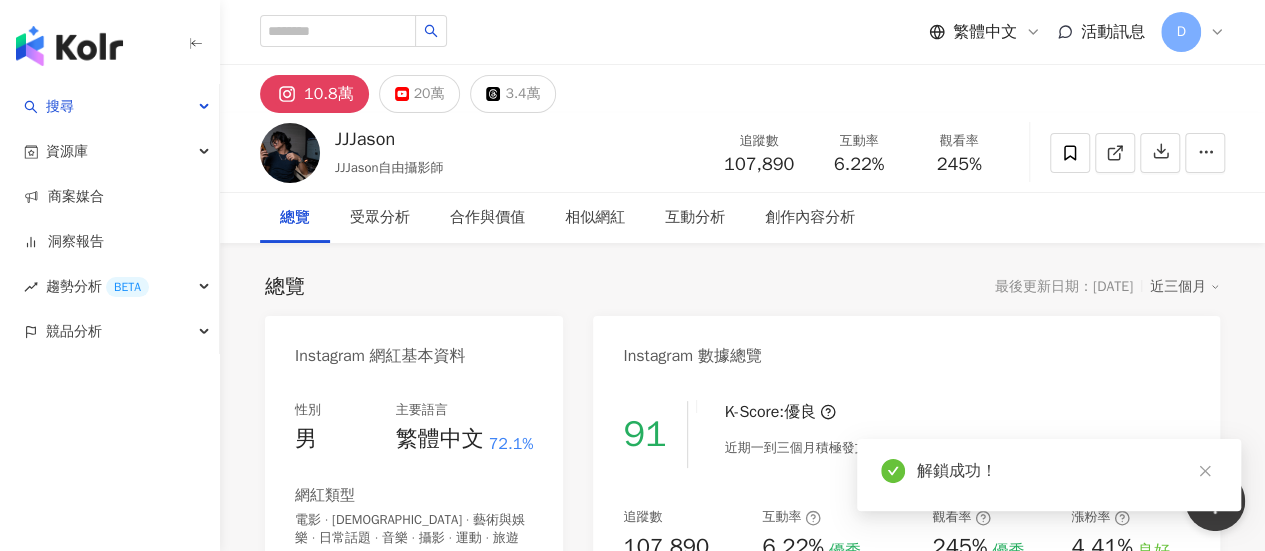 scroll, scrollTop: 200, scrollLeft: 0, axis: vertical 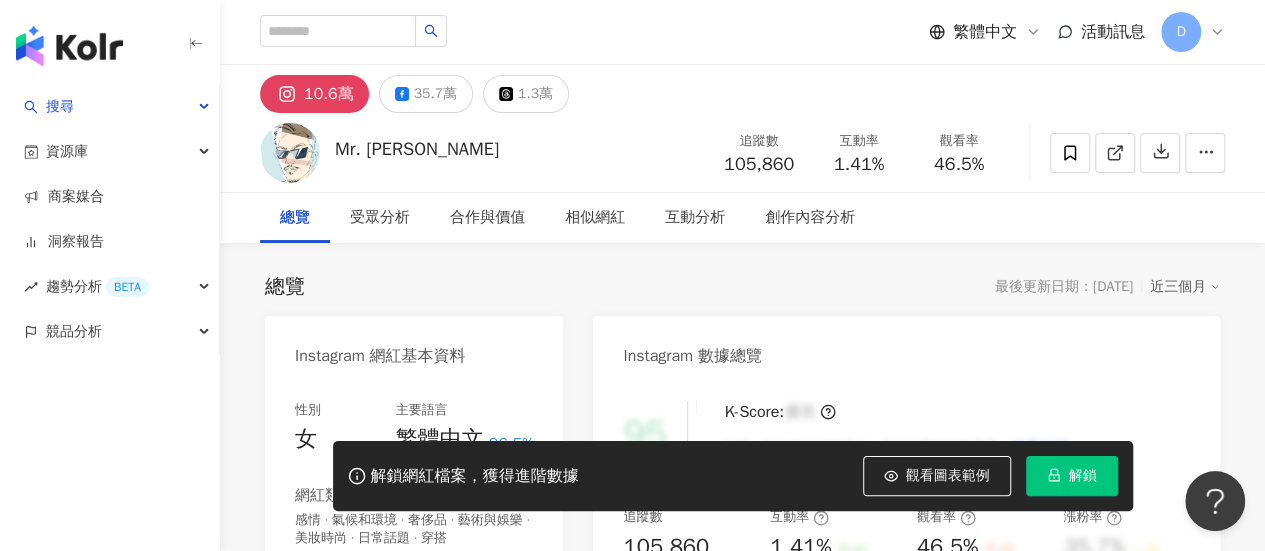 click on "解鎖" at bounding box center [1083, 476] 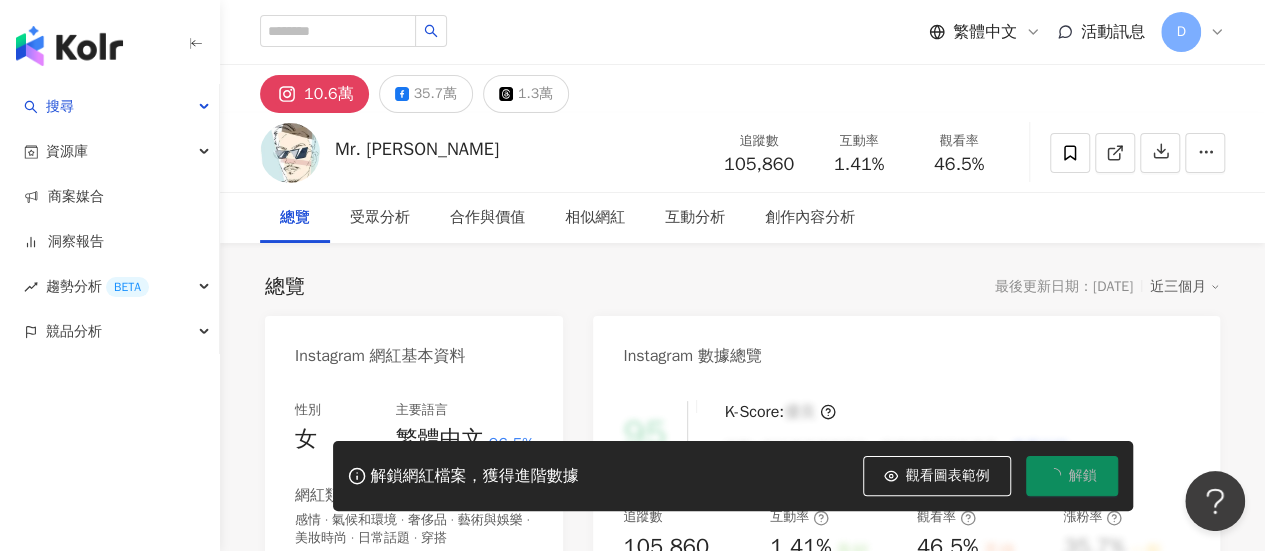 scroll, scrollTop: 200, scrollLeft: 0, axis: vertical 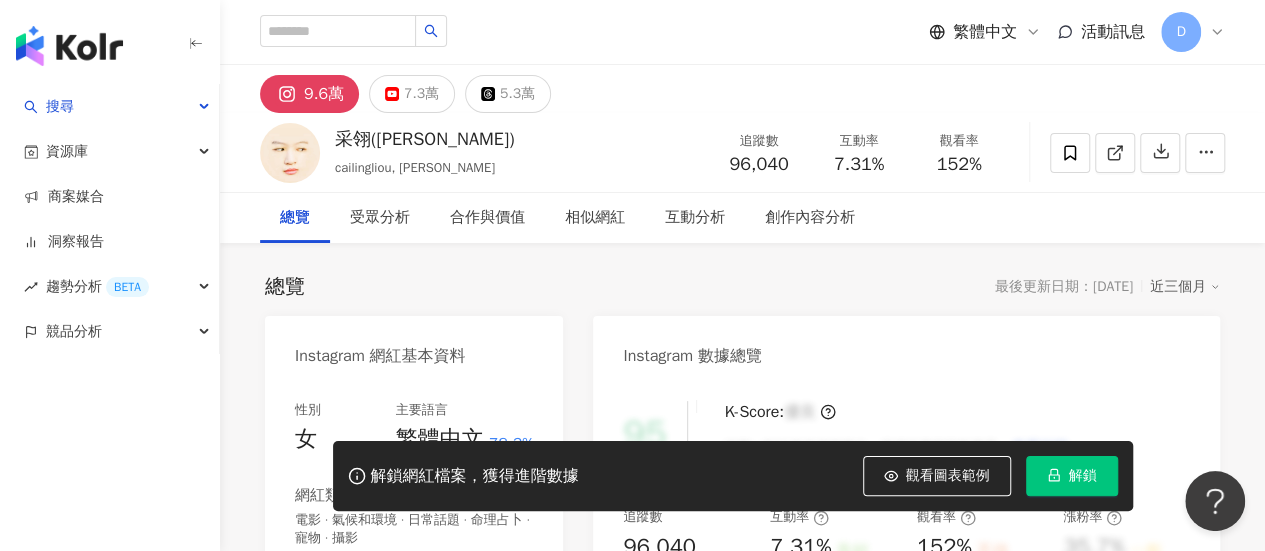 click on "解鎖" at bounding box center (1072, 476) 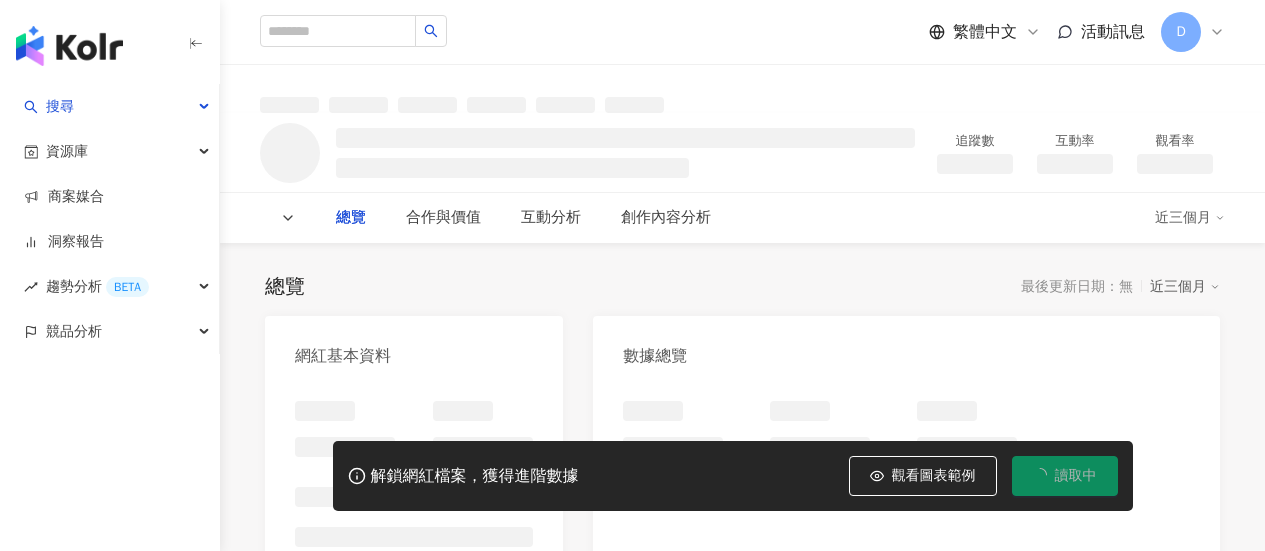 scroll, scrollTop: 0, scrollLeft: 0, axis: both 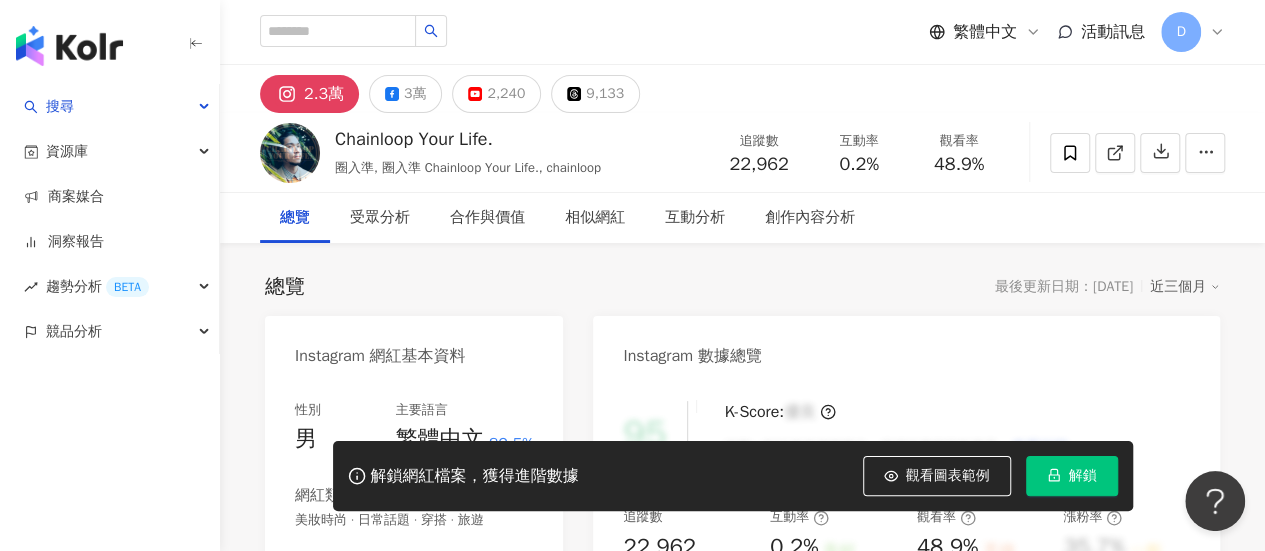 click on "解鎖" at bounding box center [1083, 476] 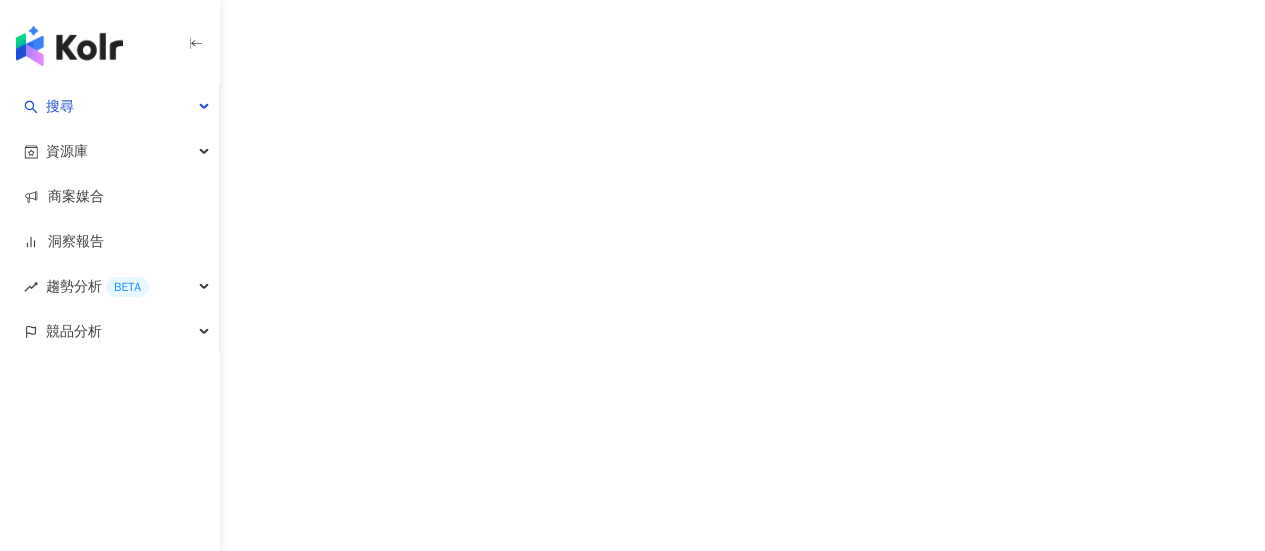 scroll, scrollTop: 0, scrollLeft: 0, axis: both 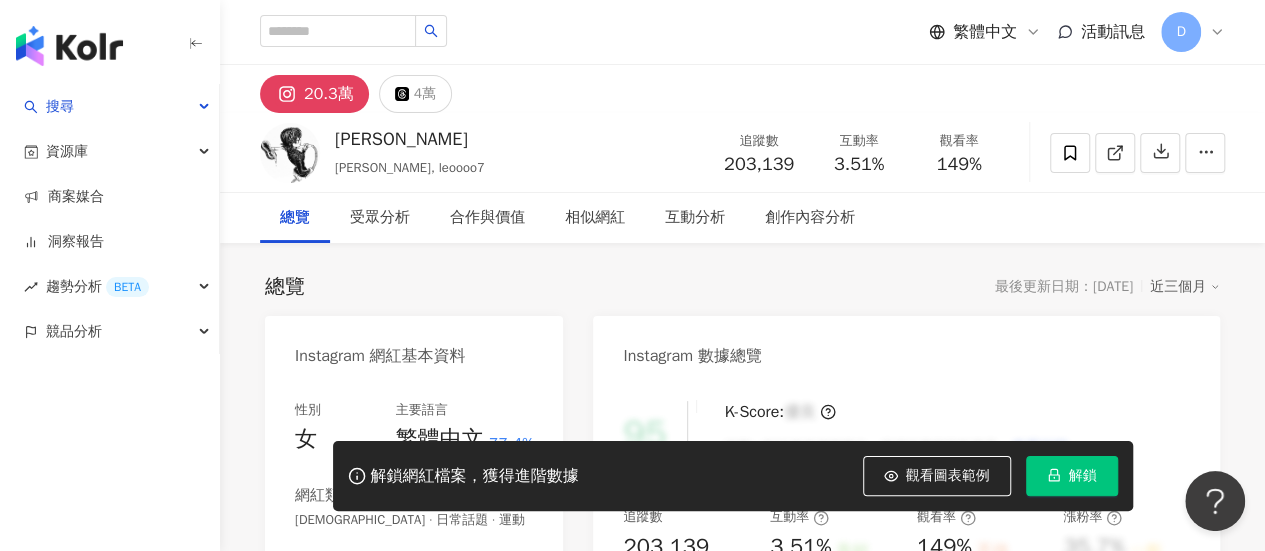 click on "解鎖" at bounding box center [1072, 476] 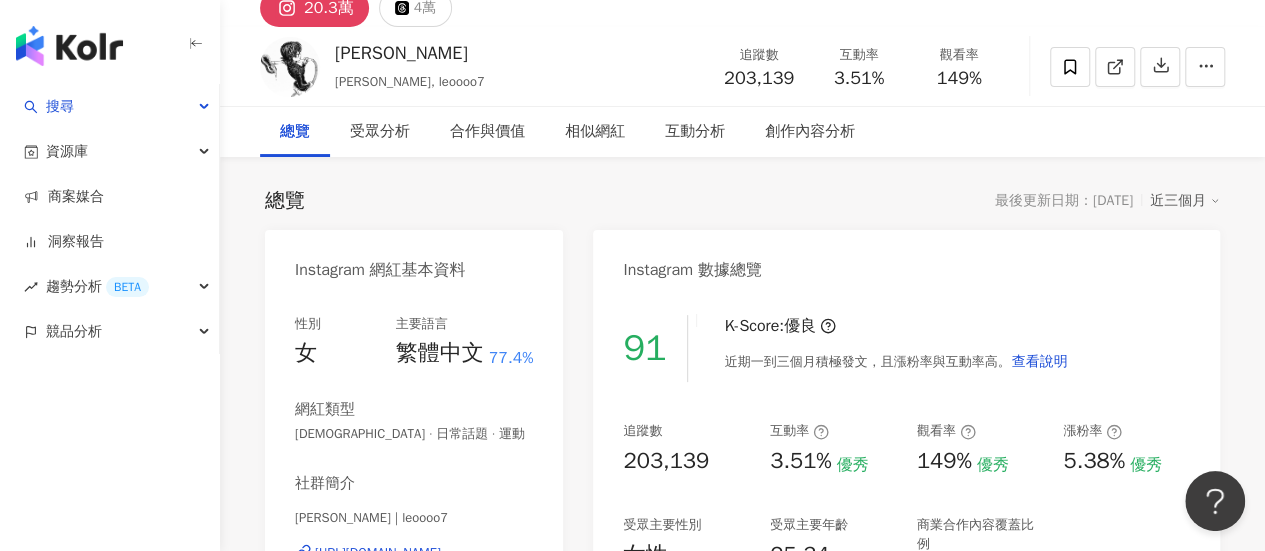 scroll, scrollTop: 0, scrollLeft: 0, axis: both 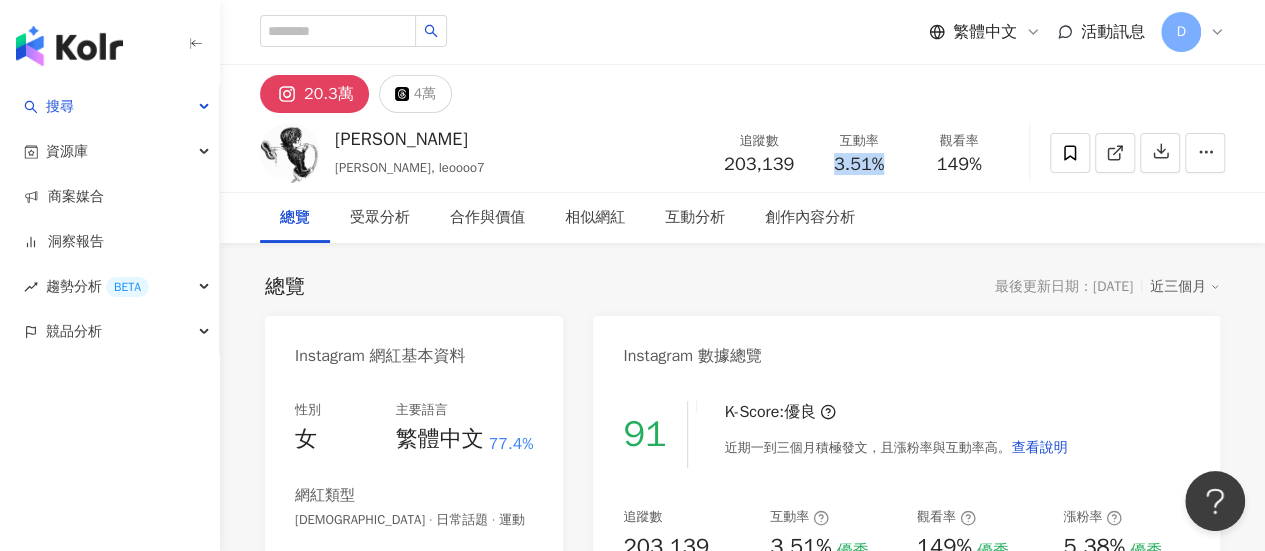 drag, startPoint x: 834, startPoint y: 168, endPoint x: 894, endPoint y: 172, distance: 60.133186 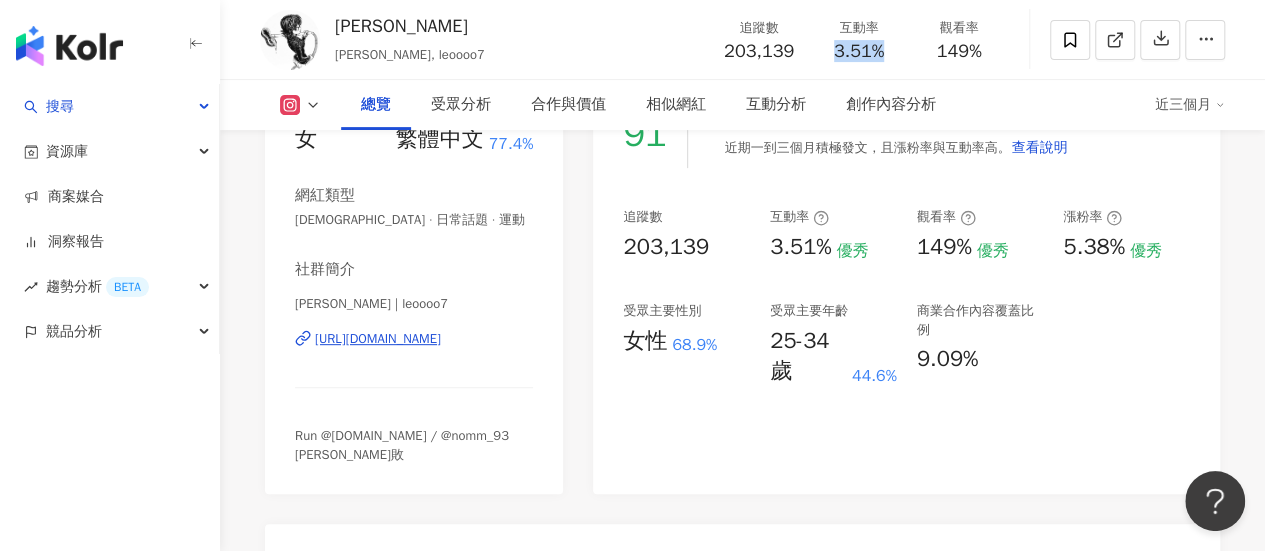 scroll, scrollTop: 0, scrollLeft: 0, axis: both 